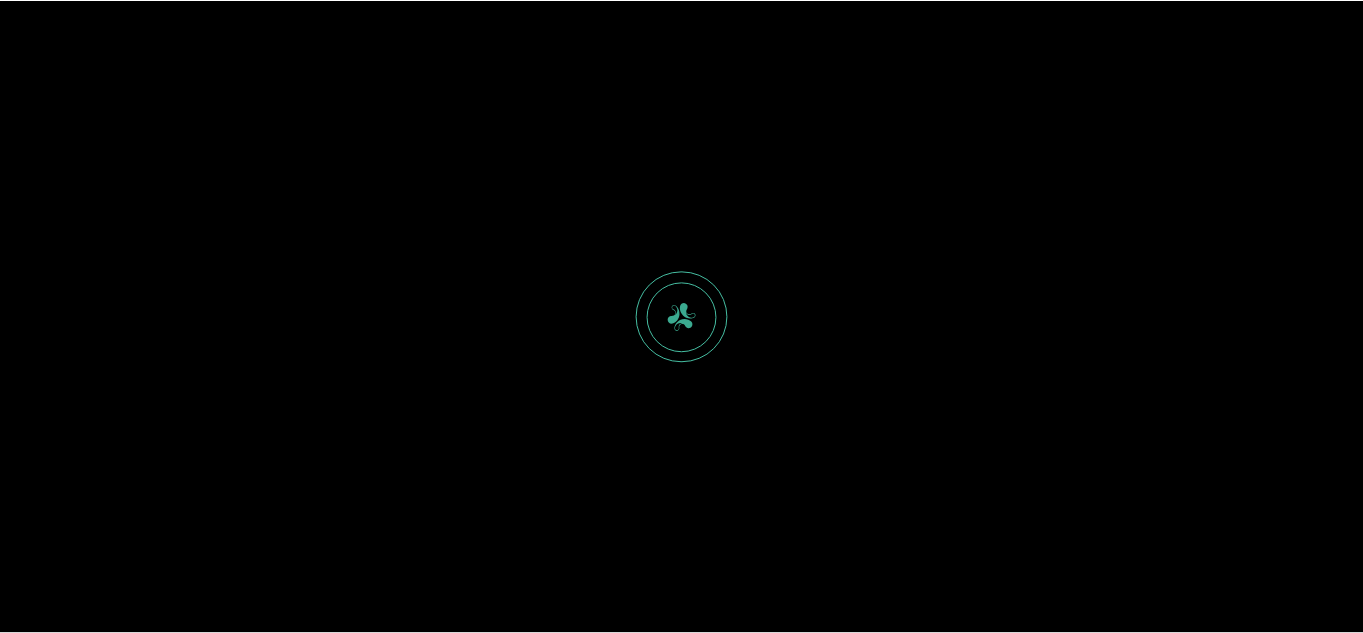 scroll, scrollTop: 0, scrollLeft: 0, axis: both 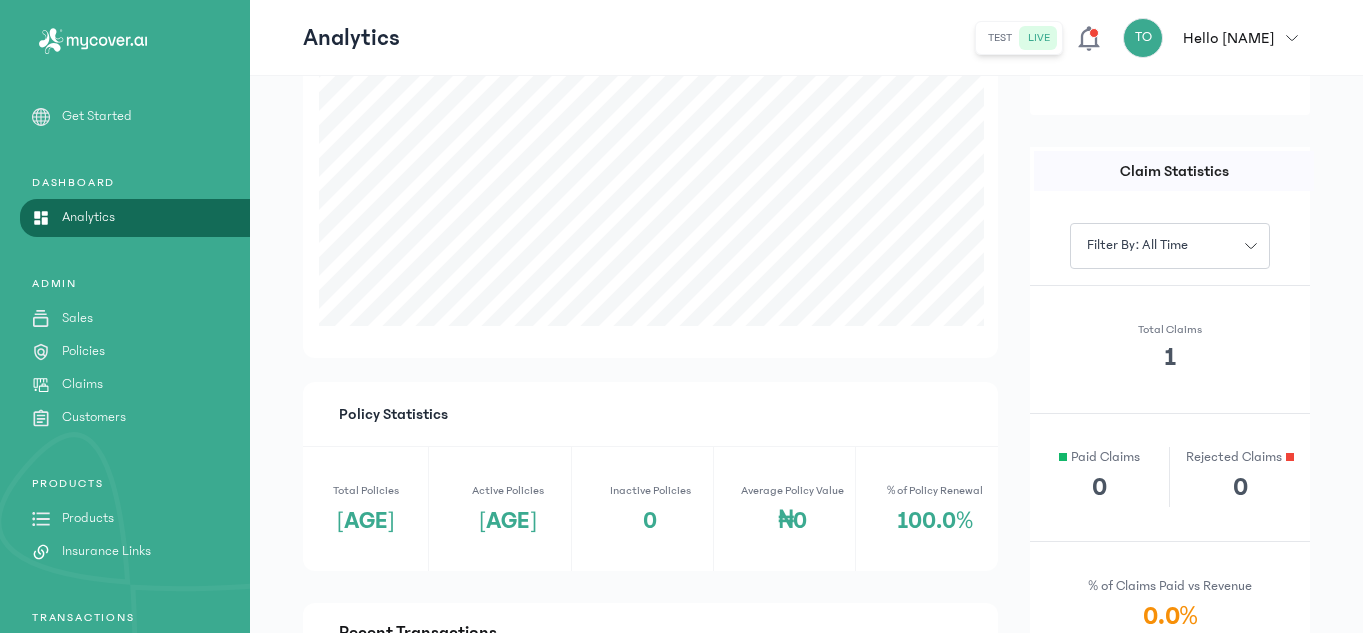 click on "Products" 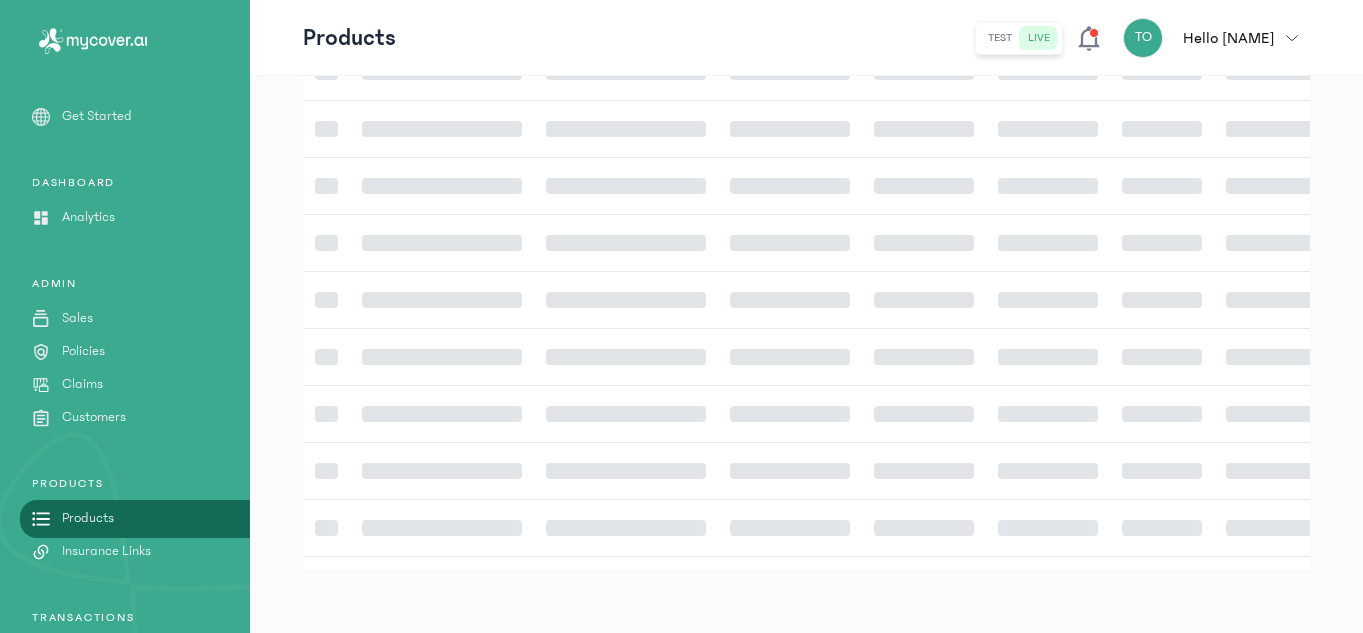 scroll, scrollTop: 0, scrollLeft: 0, axis: both 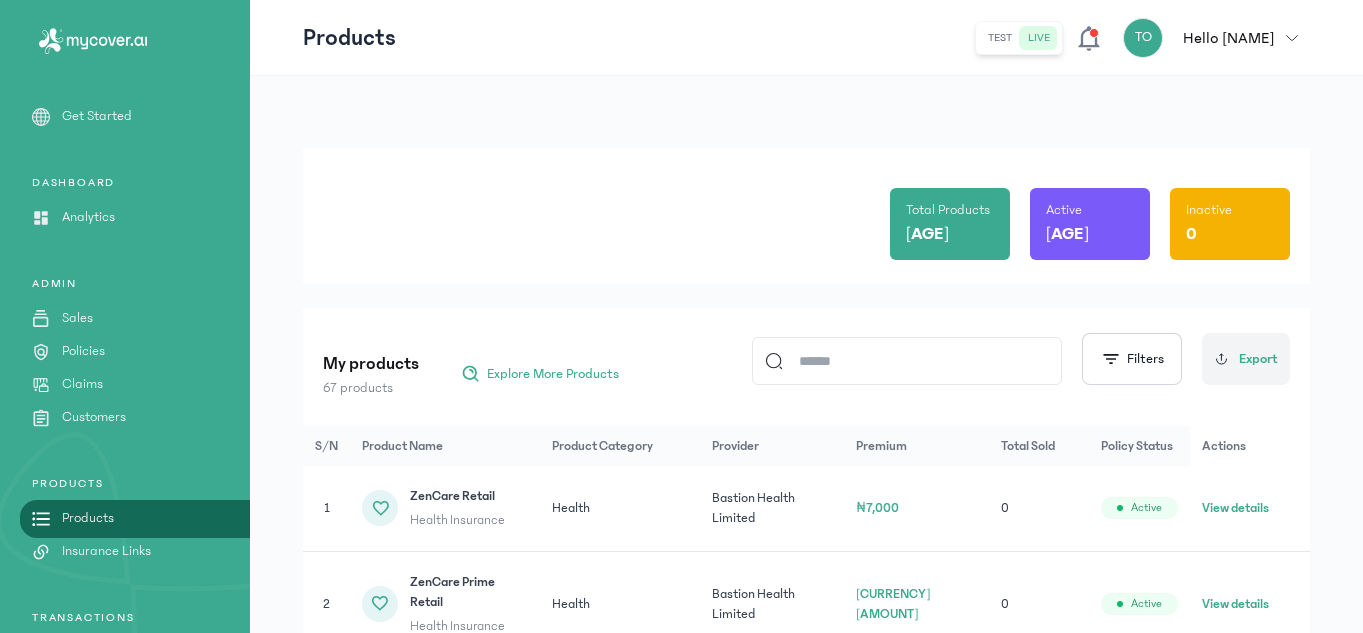 click on "Total Products 67 Active 67 Inactive 0 My products 67 products  Explore More Products
Filters
Export S/N Product Name Product Category Provider Premium Total Sold Policy Status Actions 1
ZenCare Retail Health Insurance Health Bastion Health Limited ₦7,000 0  Active  View details  2
ZenCare Prime Retail Health Insurance Health Bastion Health Limited ₦18,000 0  Active  View details  3
ZenCare Plus Retail Health Insurance Health Bastion Health Limited ₦9,000 0  Active  View details  4
VitalGuard Weekly Health Insurance Health Bastion Health Limited ₦380 0  Active  View details  5
VitalGuard Plus Weekly Health Insurance Health Bastion Health Limited ₦500 0  Active  View details  6
VitalGuard Plus Monthly Health Insurance Health Bastion Health Limited ₦1,200 0  Active  View details  Showing 10 items per page  Jump to  * 1 2 3 ... 5 6 7 Next" at bounding box center [806, 629] 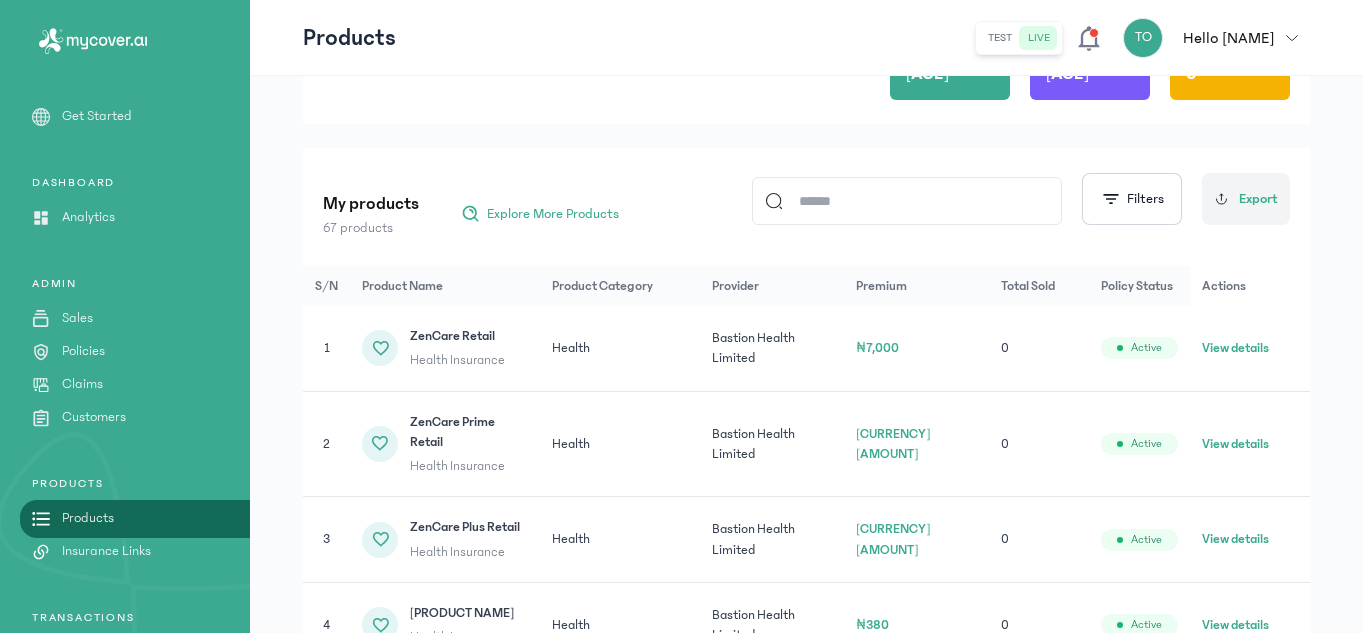 scroll, scrollTop: 200, scrollLeft: 0, axis: vertical 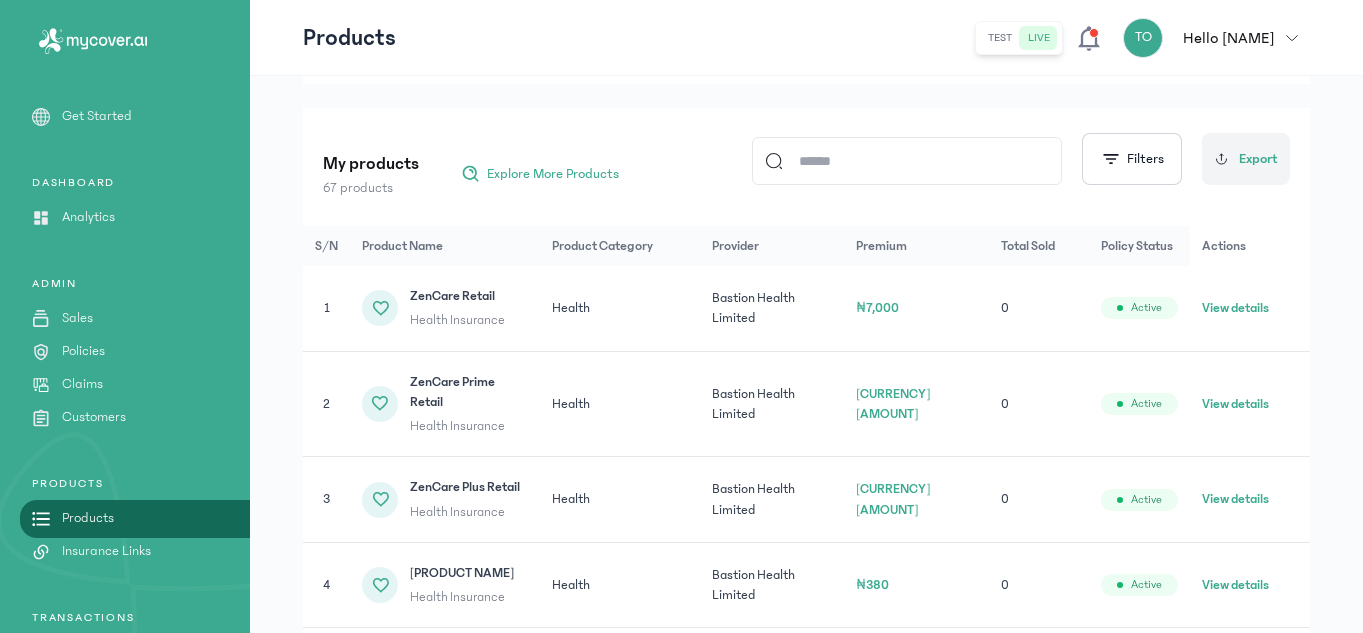 click on "View details" 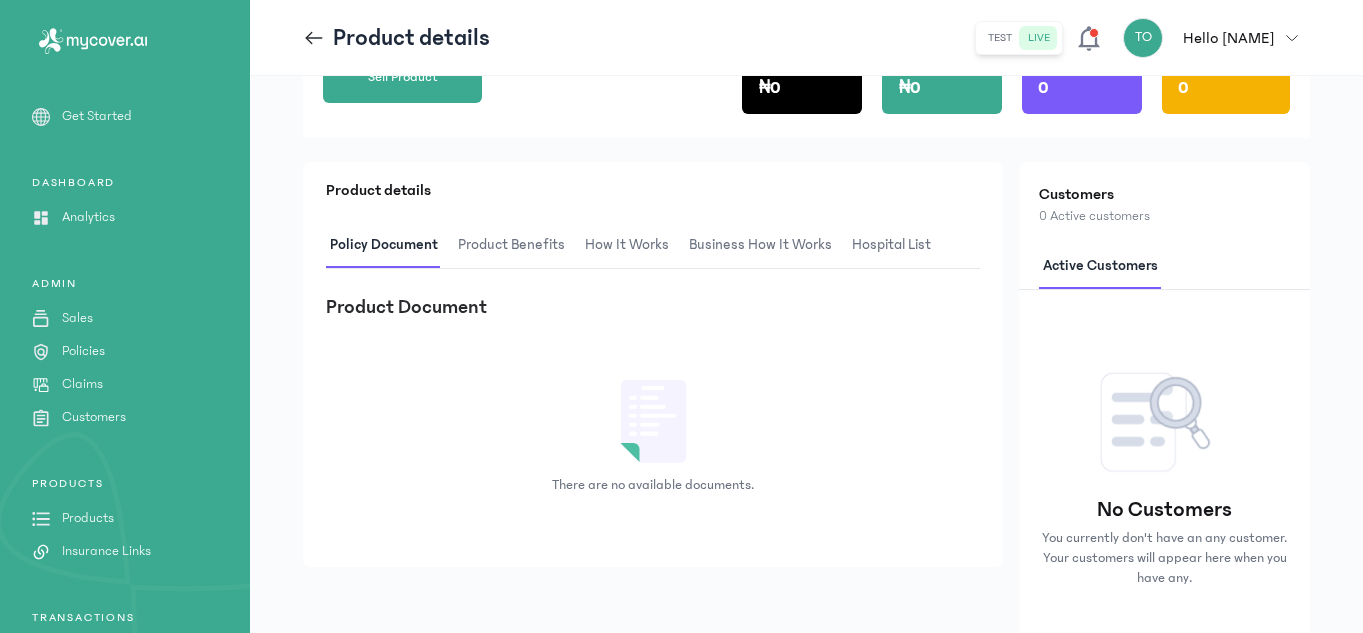 scroll, scrollTop: 320, scrollLeft: 0, axis: vertical 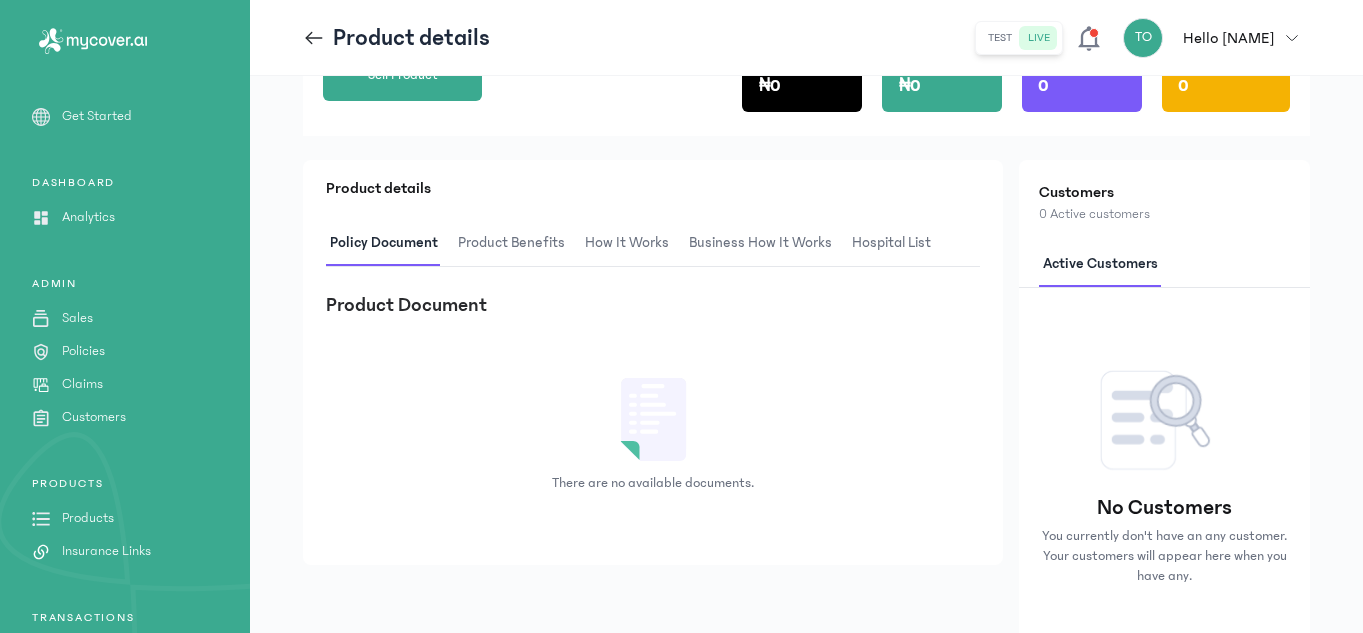 click on "Product Benefits" at bounding box center (511, 243) 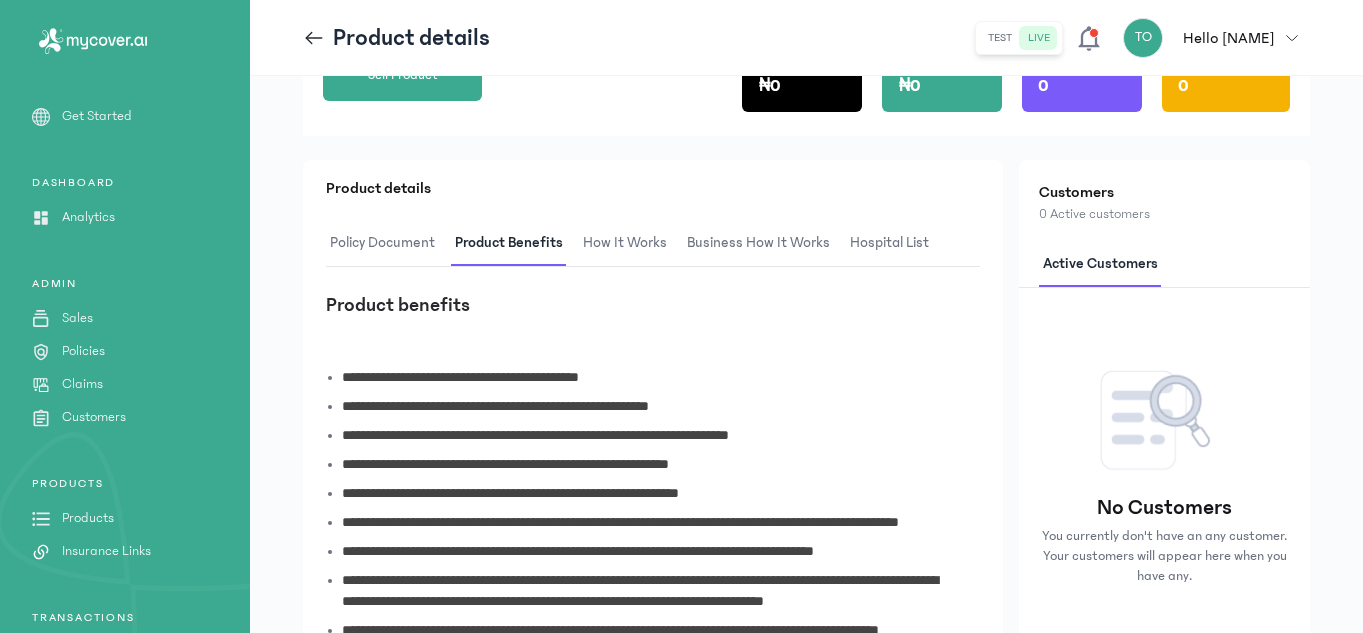 click on "**********" at bounding box center [653, 432] 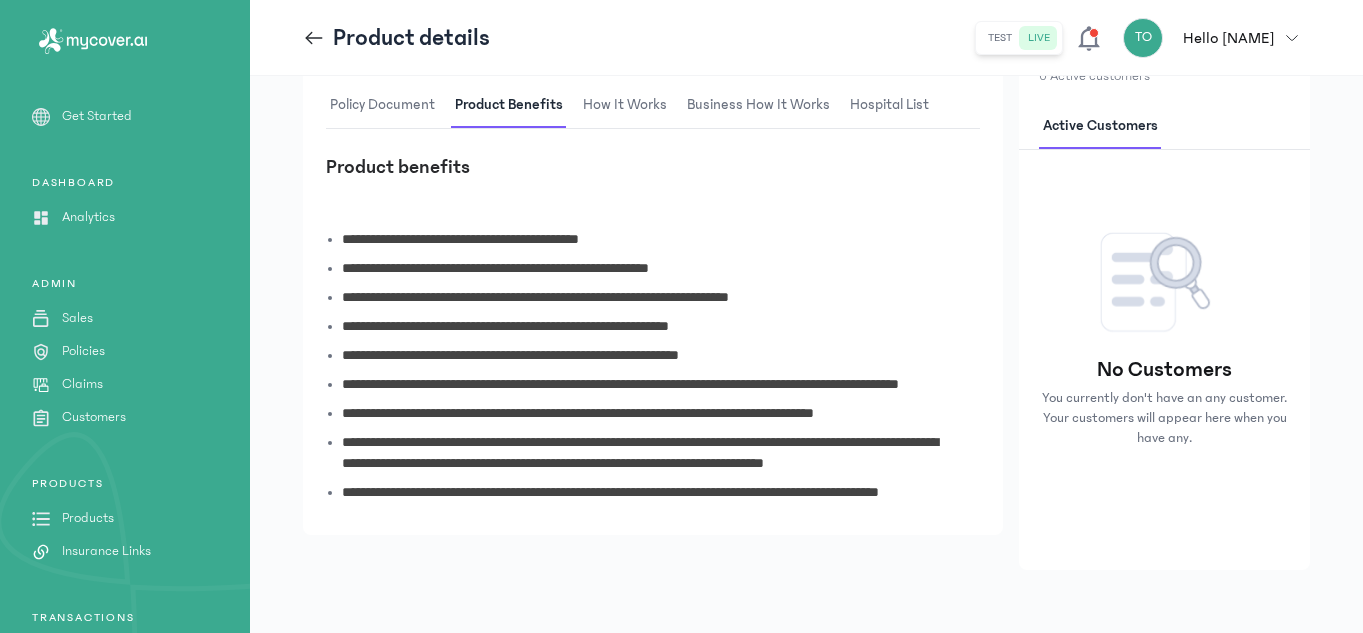 scroll, scrollTop: 459, scrollLeft: 0, axis: vertical 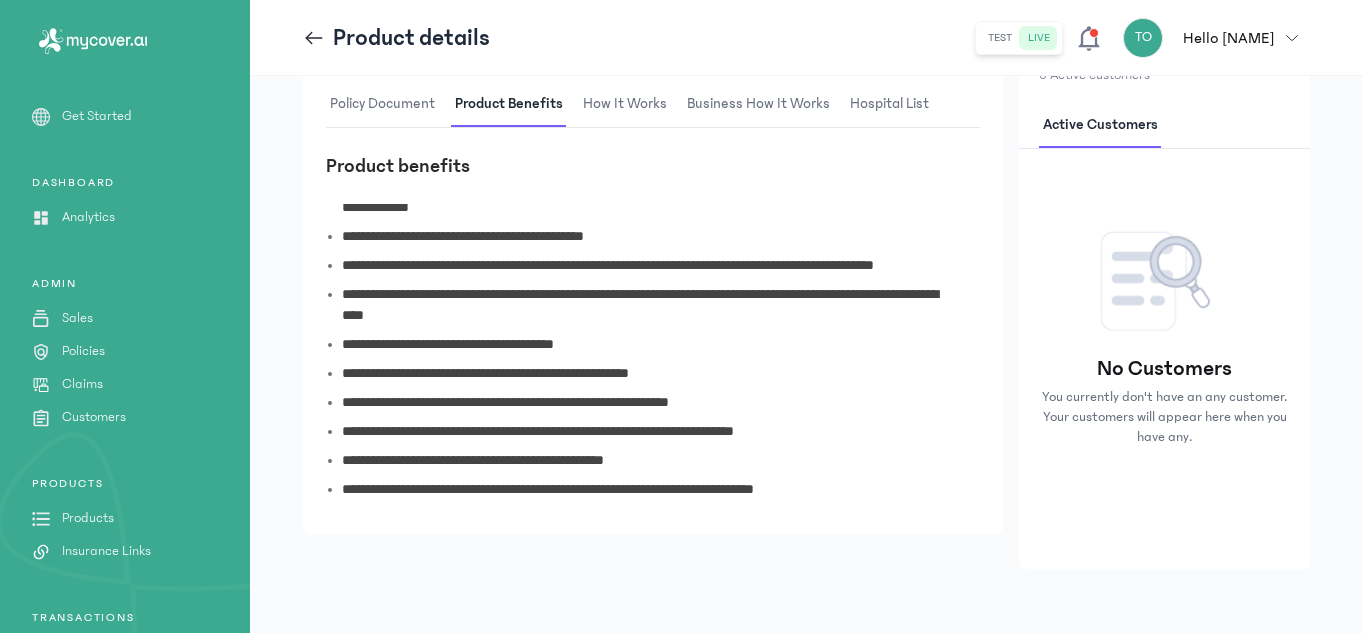 click on "**********" at bounding box center (653, 354) 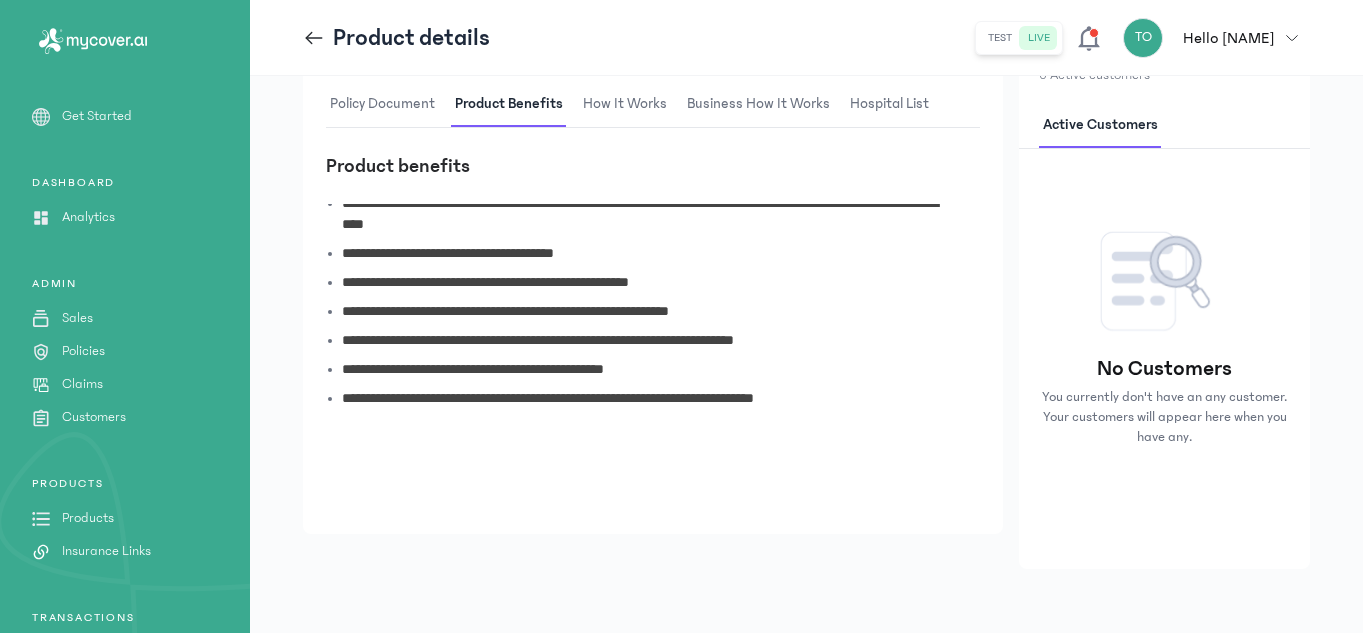 scroll, scrollTop: 791, scrollLeft: 0, axis: vertical 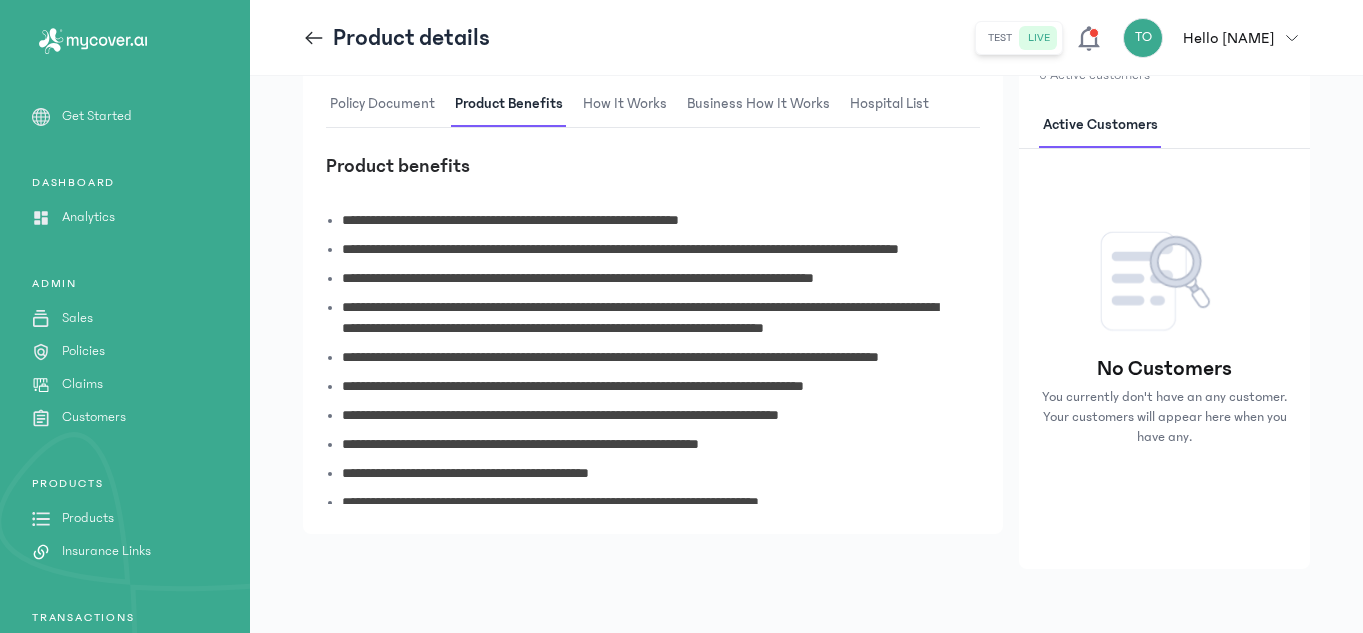click on "How It Works" at bounding box center [625, 104] 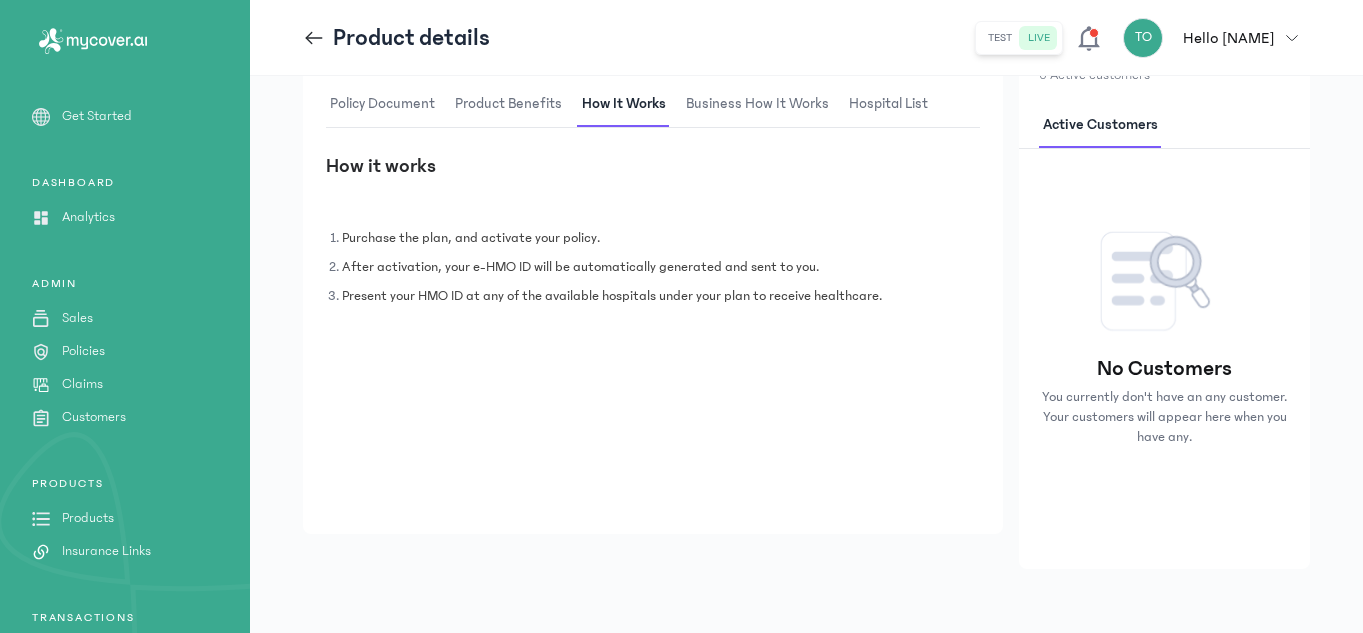click on "Business How It Works" at bounding box center (757, 104) 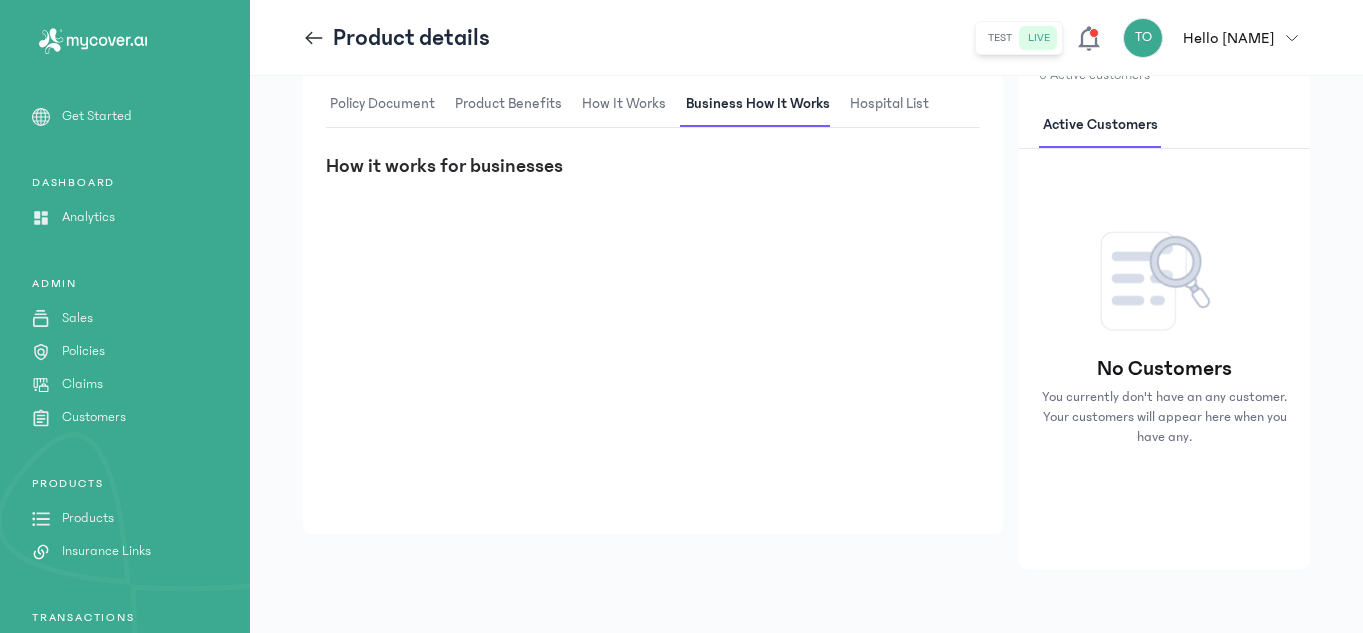 click on "hospital List" at bounding box center (889, 104) 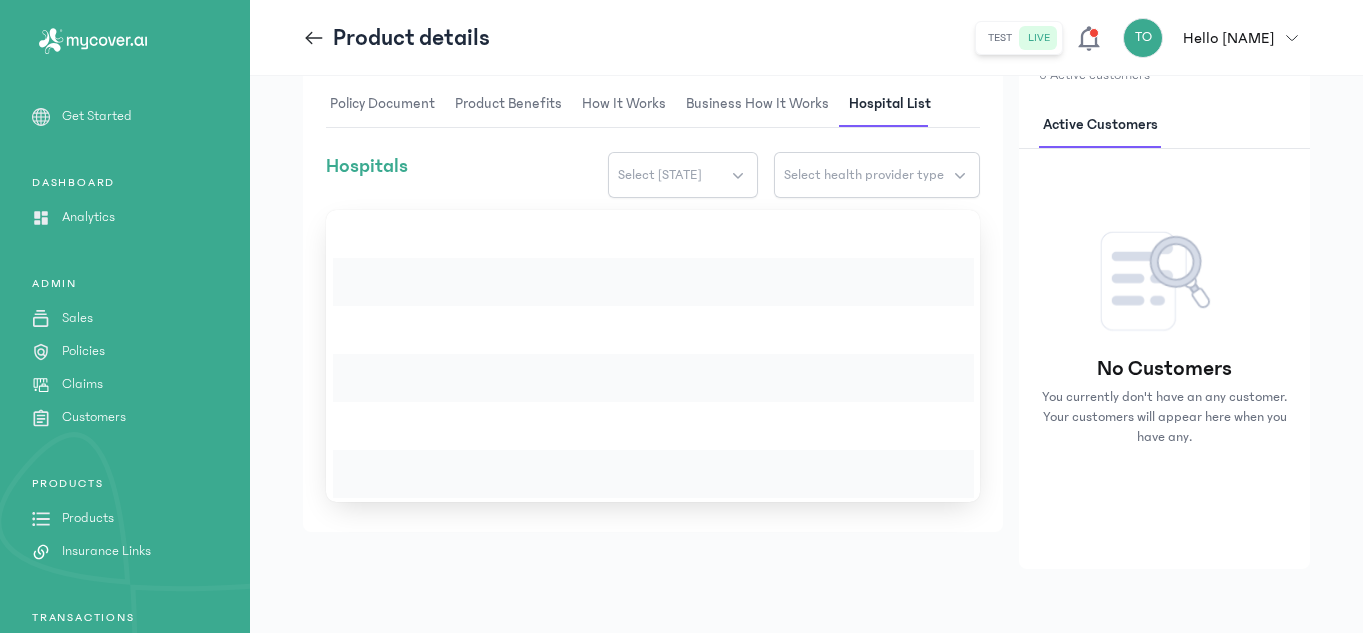 click 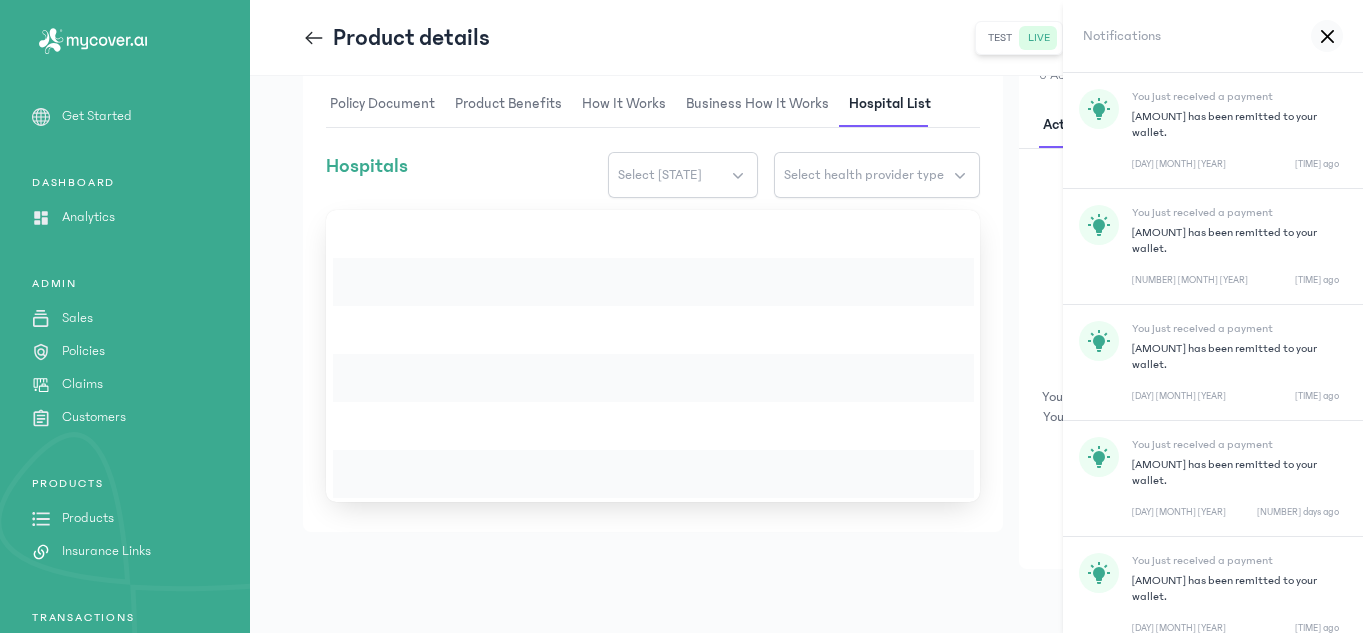 click 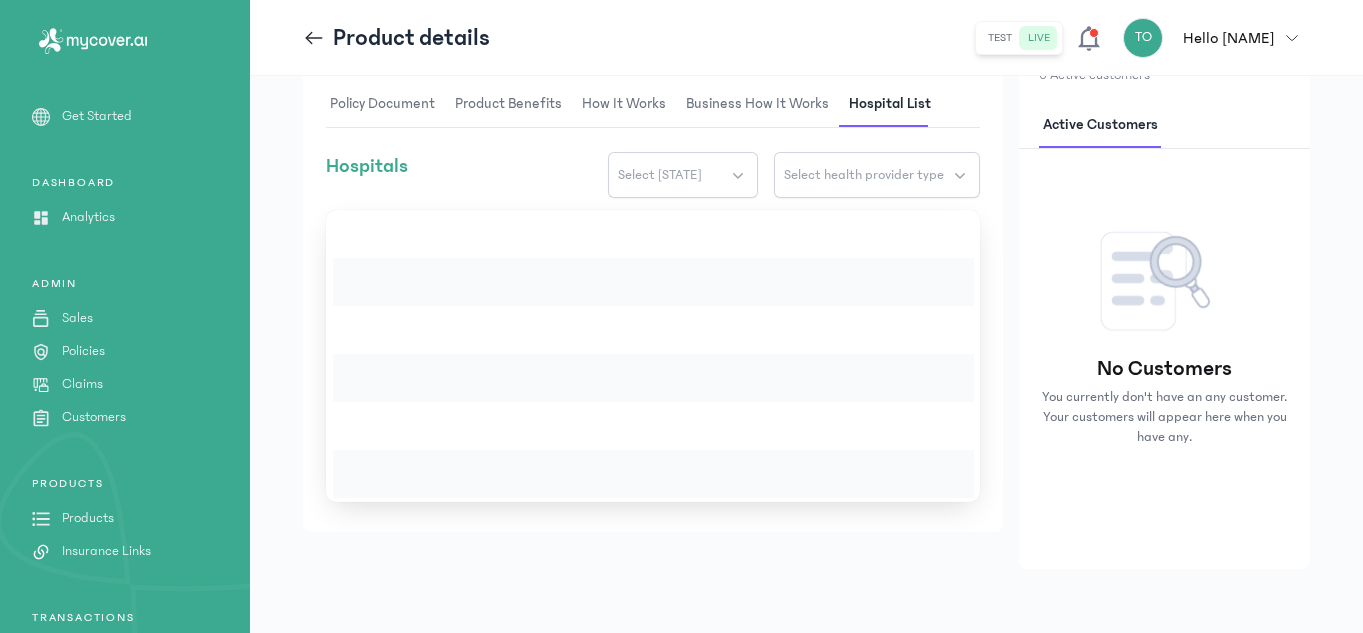 click on "Sales" 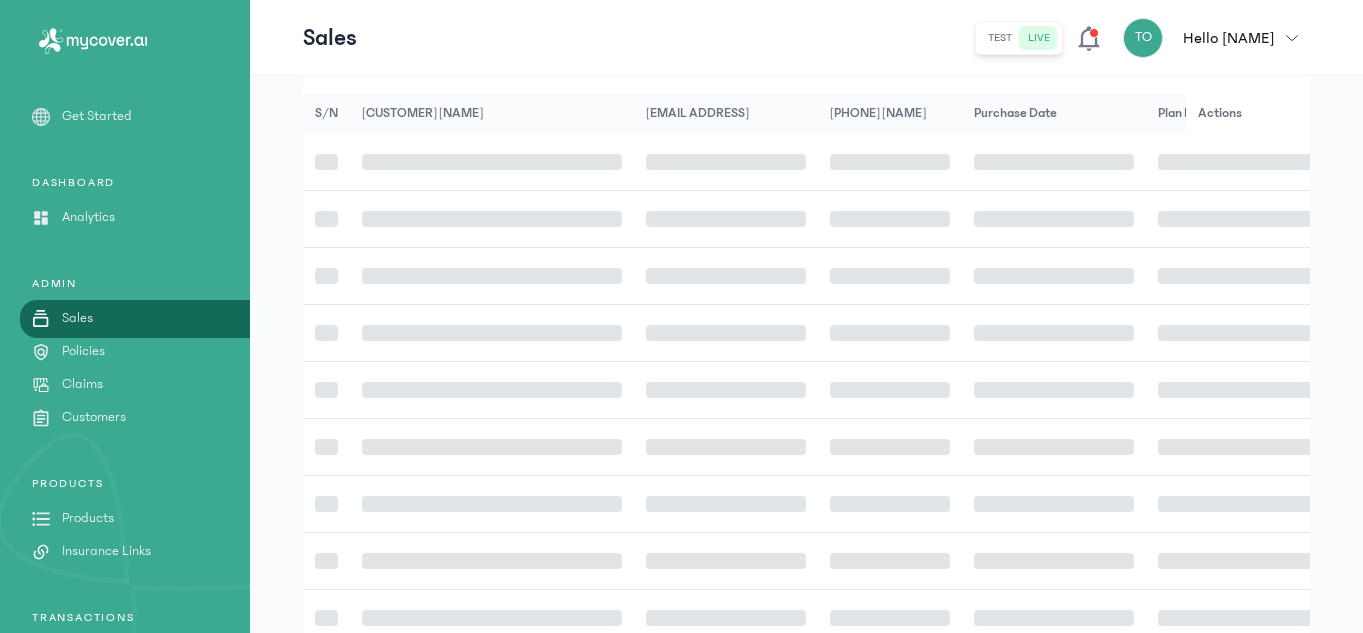 scroll, scrollTop: 0, scrollLeft: 0, axis: both 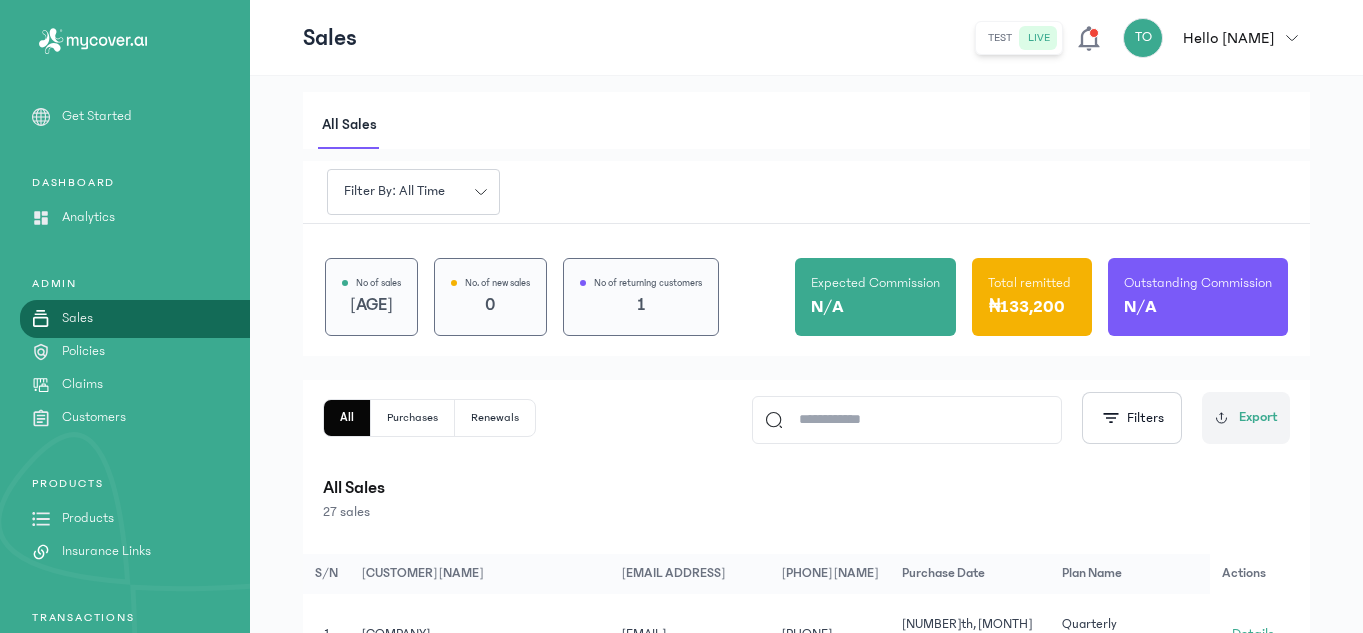 click on "Products" 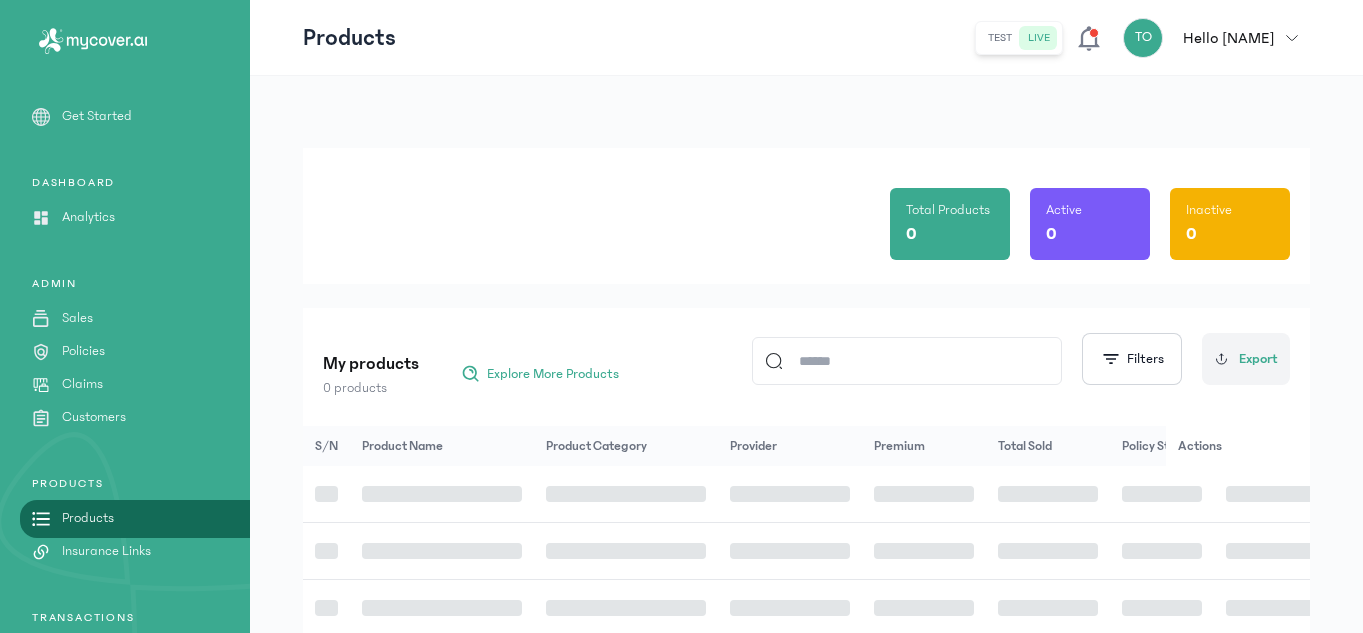 click 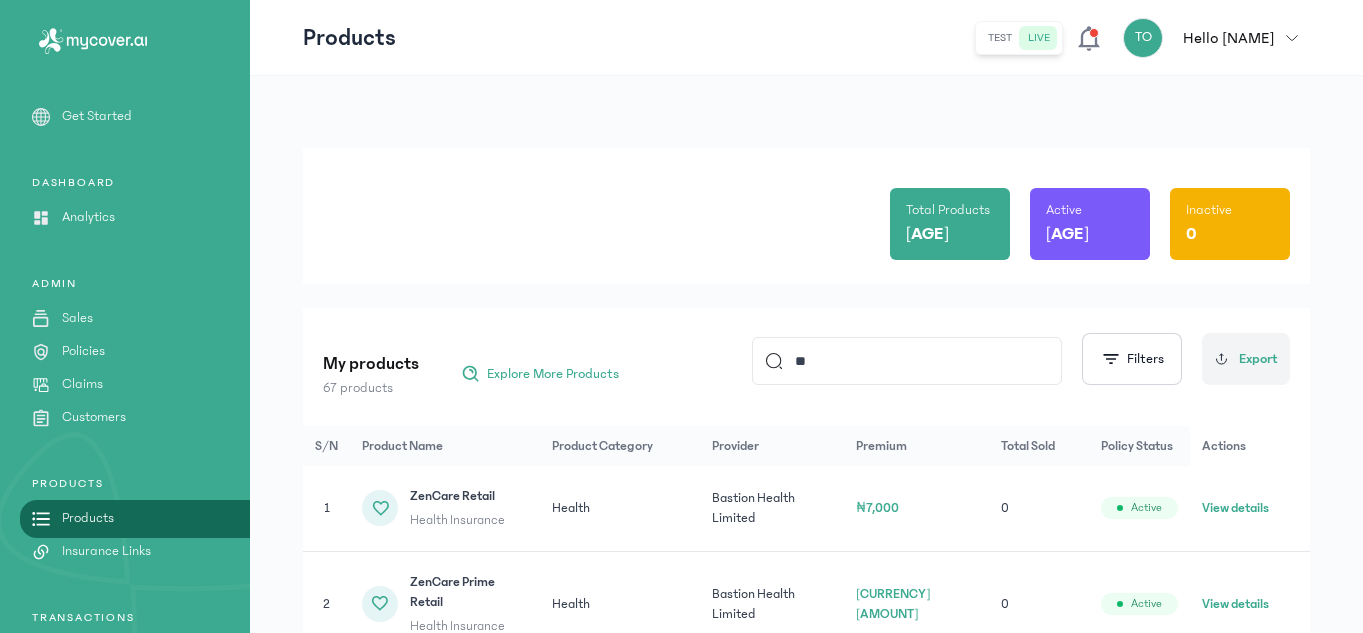 type on "*" 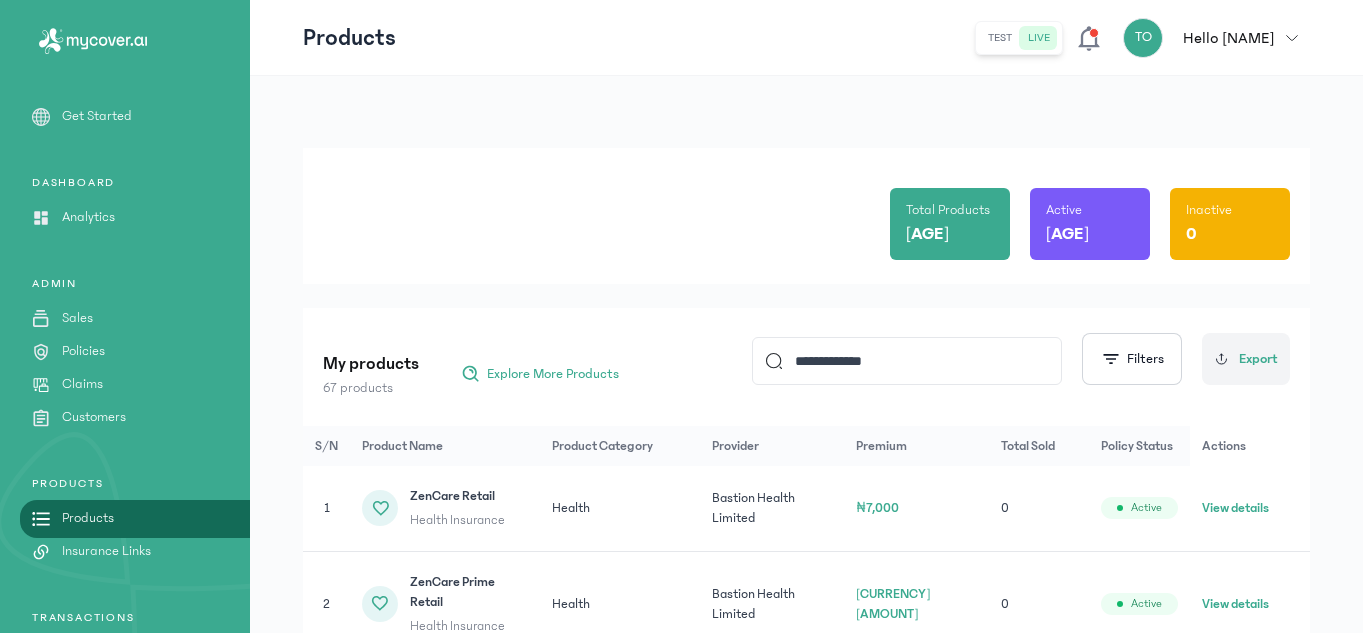 type on "**********" 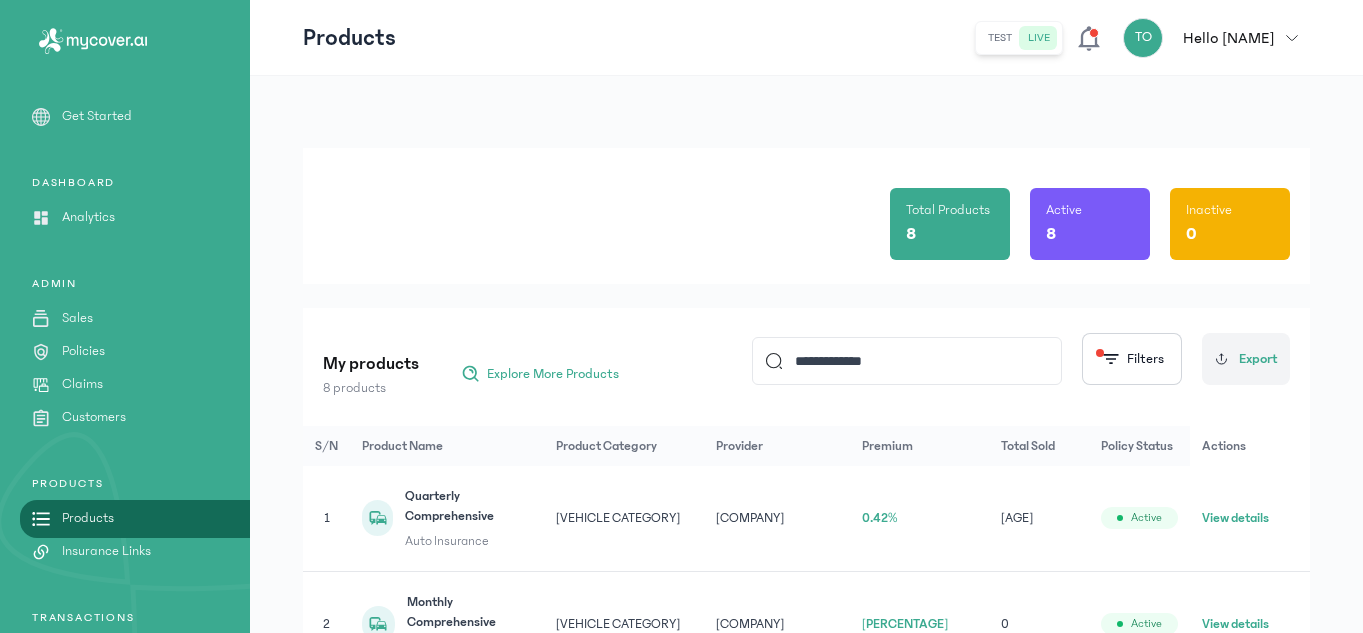 click on "Sovereign Trust Insurance Plc" 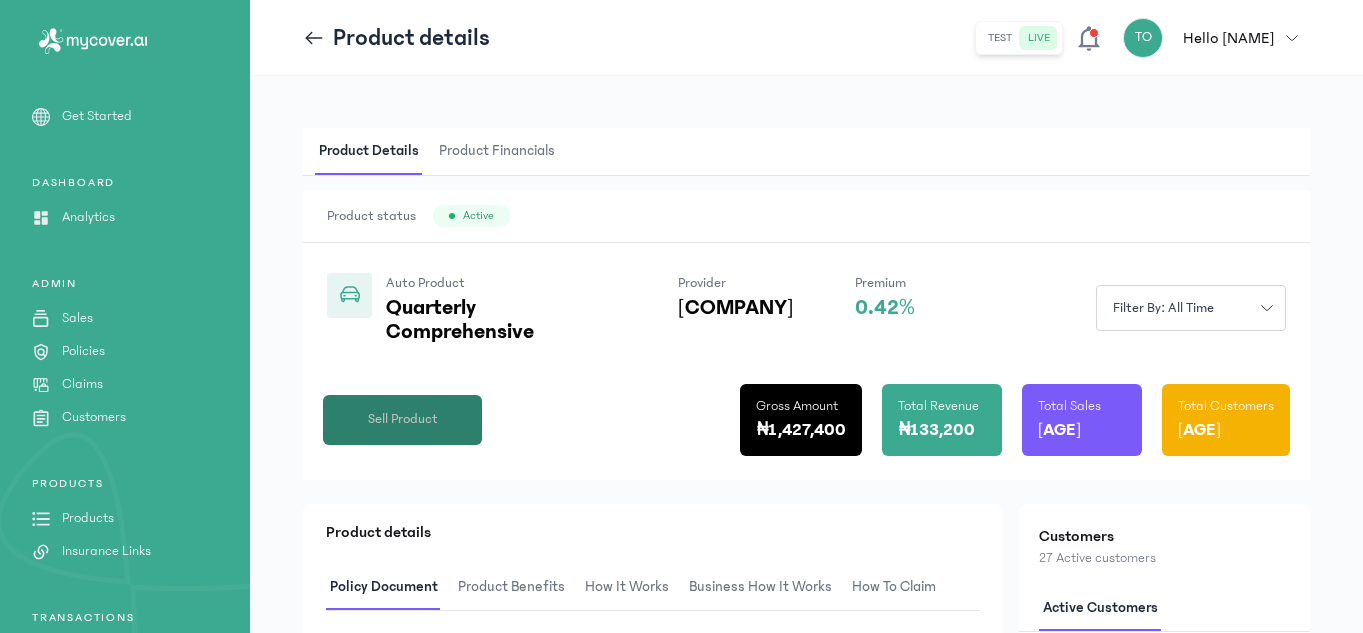 click on "Sell Product" 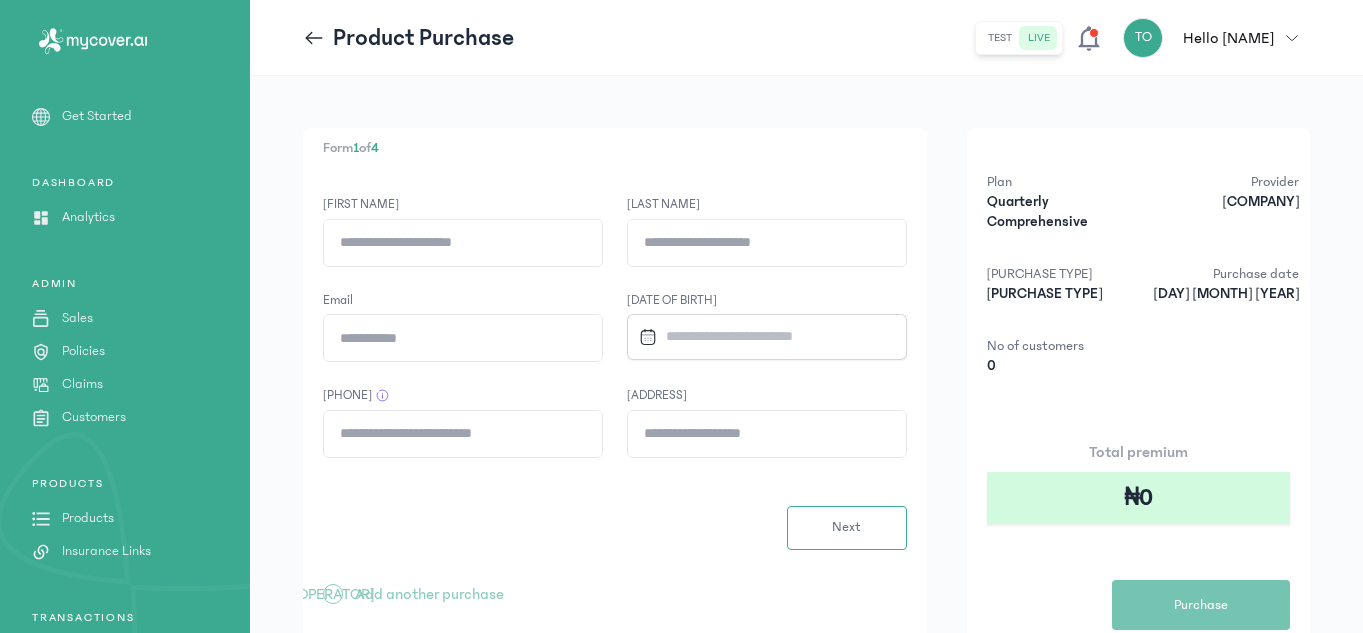 click on "[FIRST]" 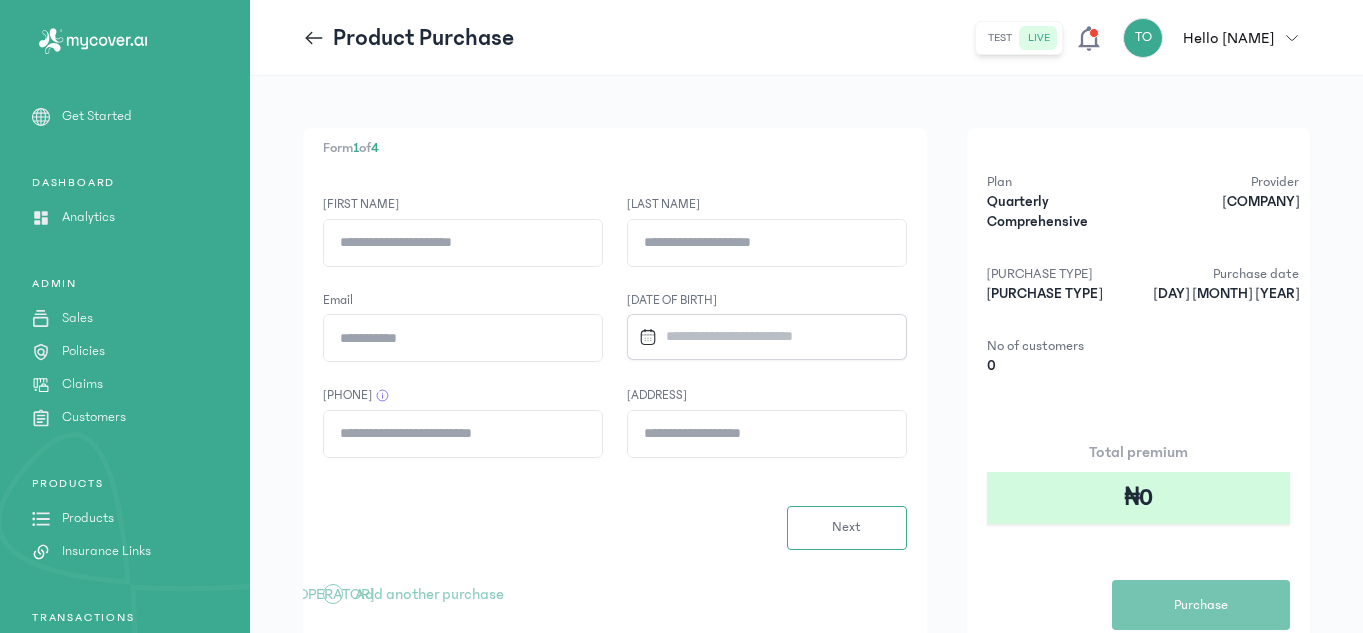 type on "*****" 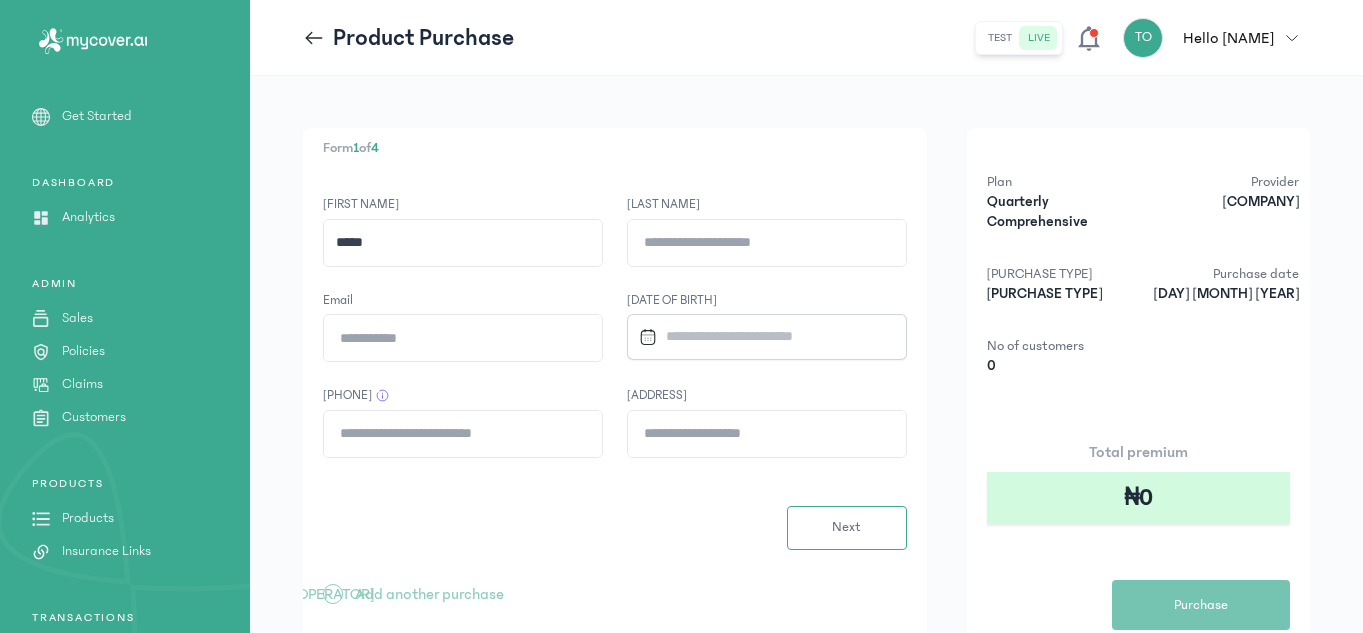 click on "[LAST]" 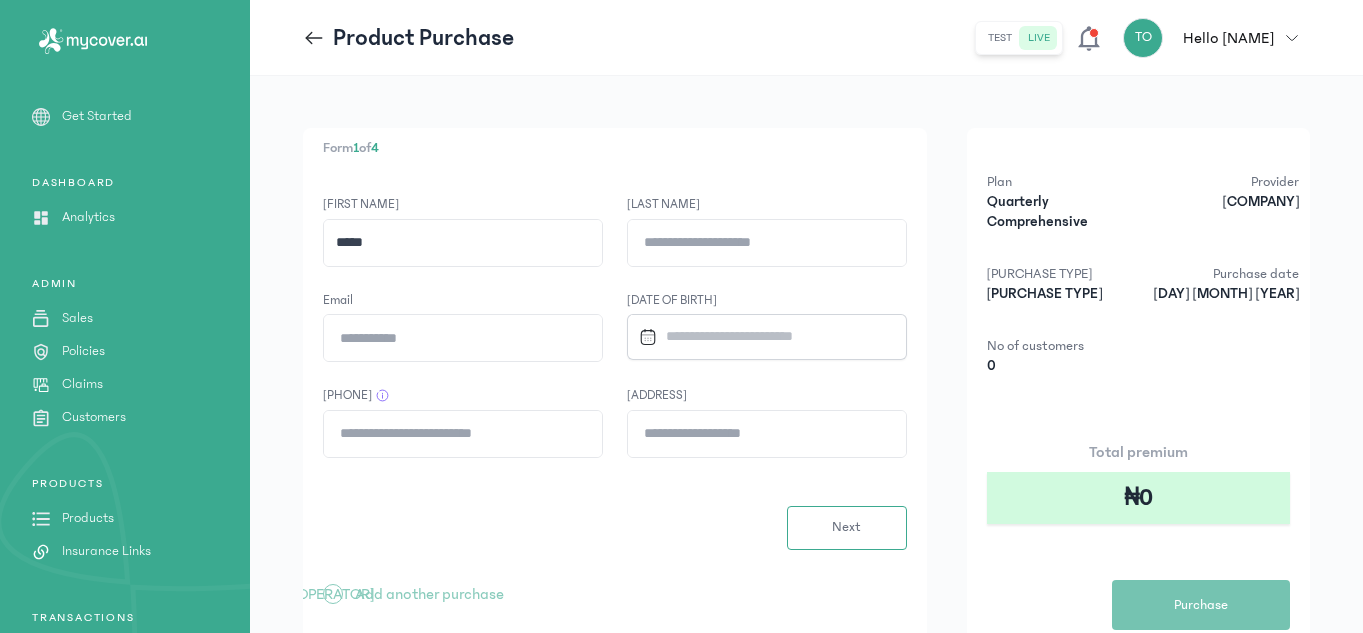 type on "**********" 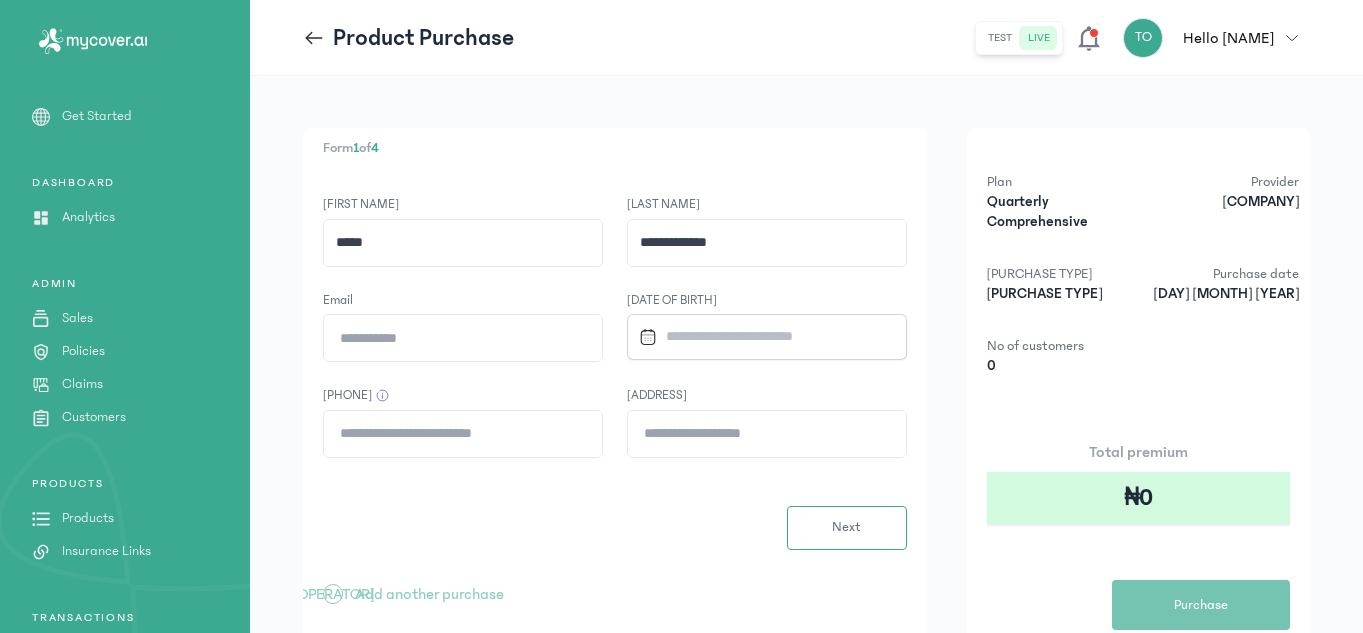 click on "[EMAIL]" 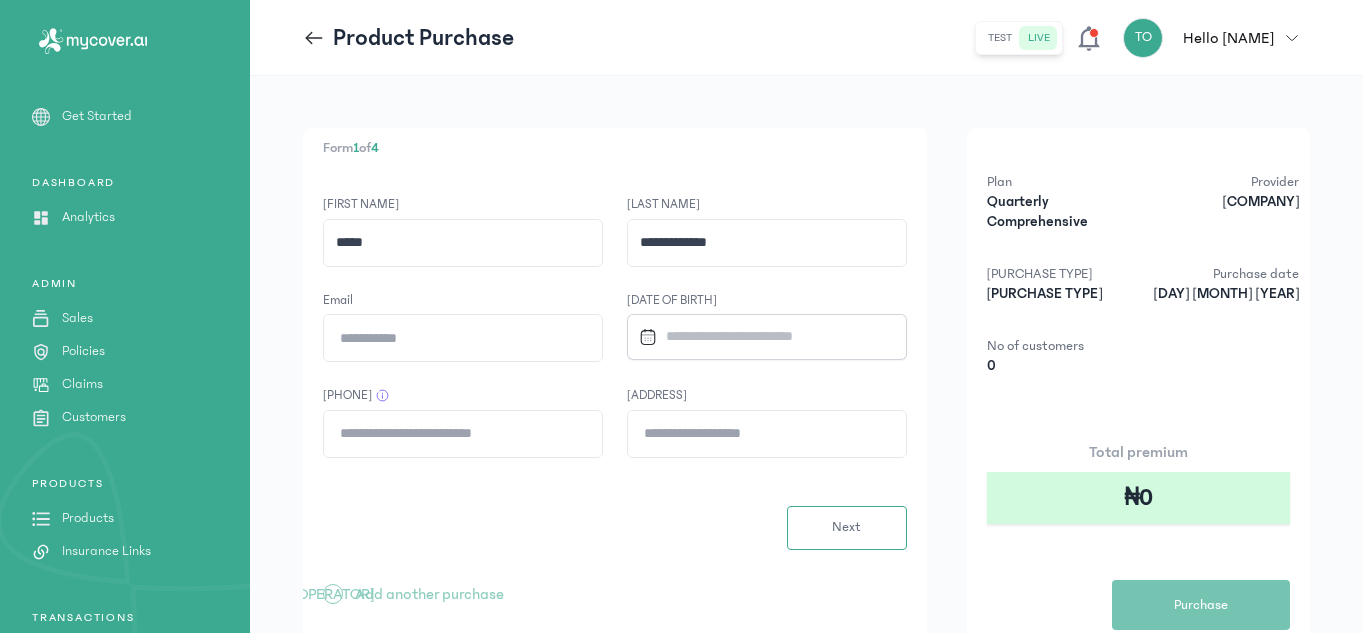 type on "**********" 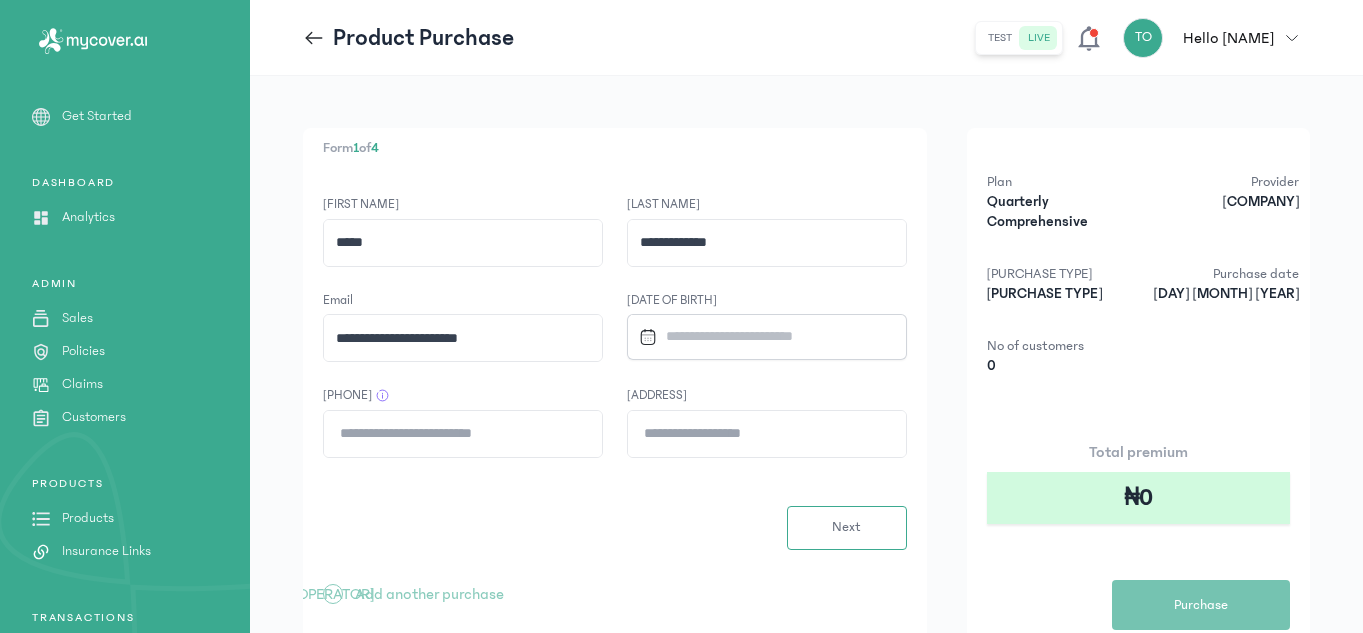 click at bounding box center [760, 336] 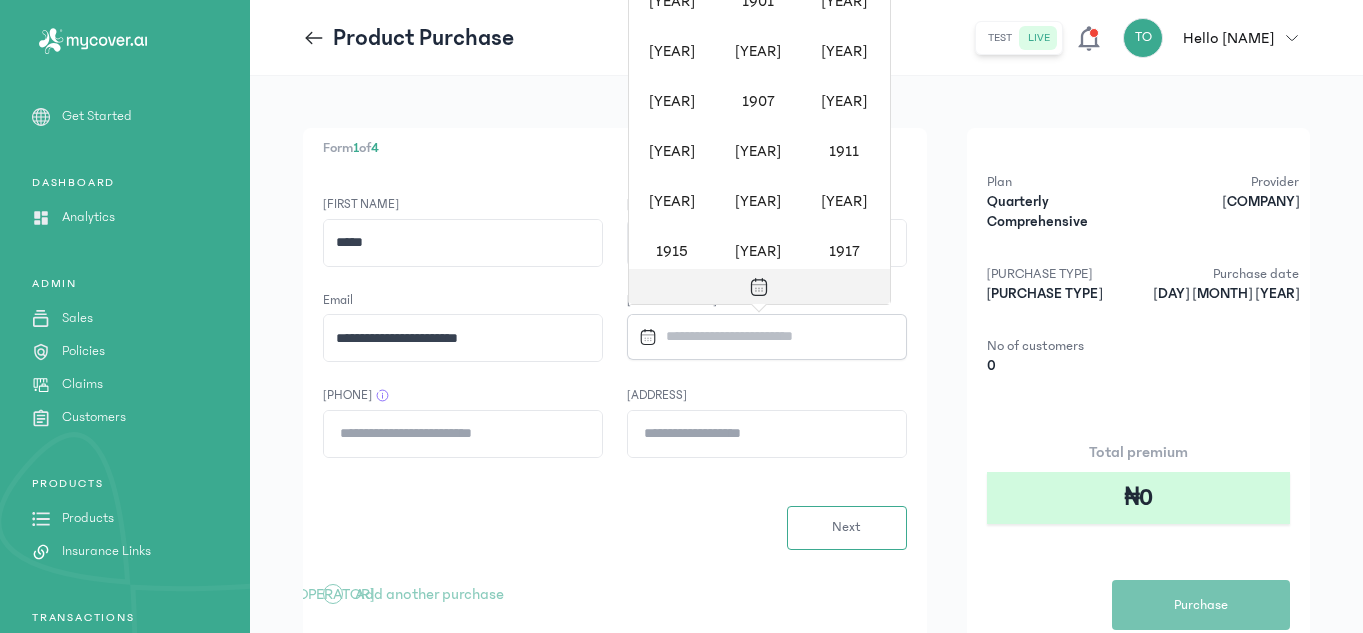 scroll, scrollTop: 1619, scrollLeft: 0, axis: vertical 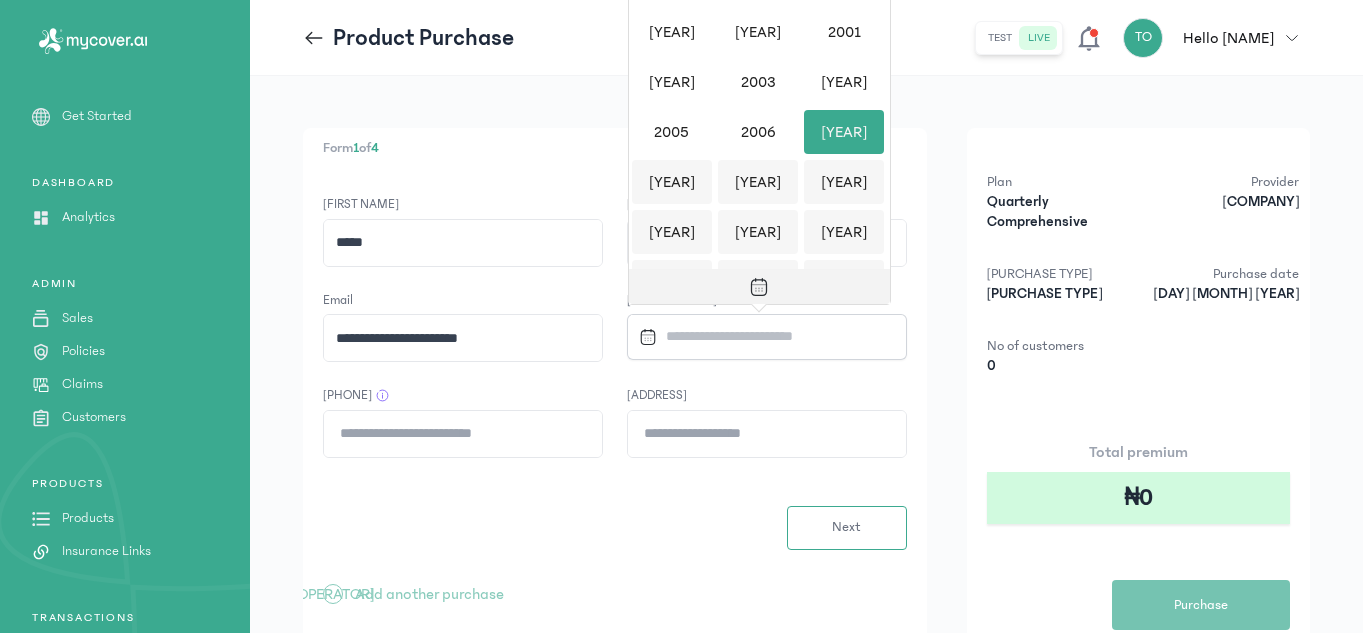 click 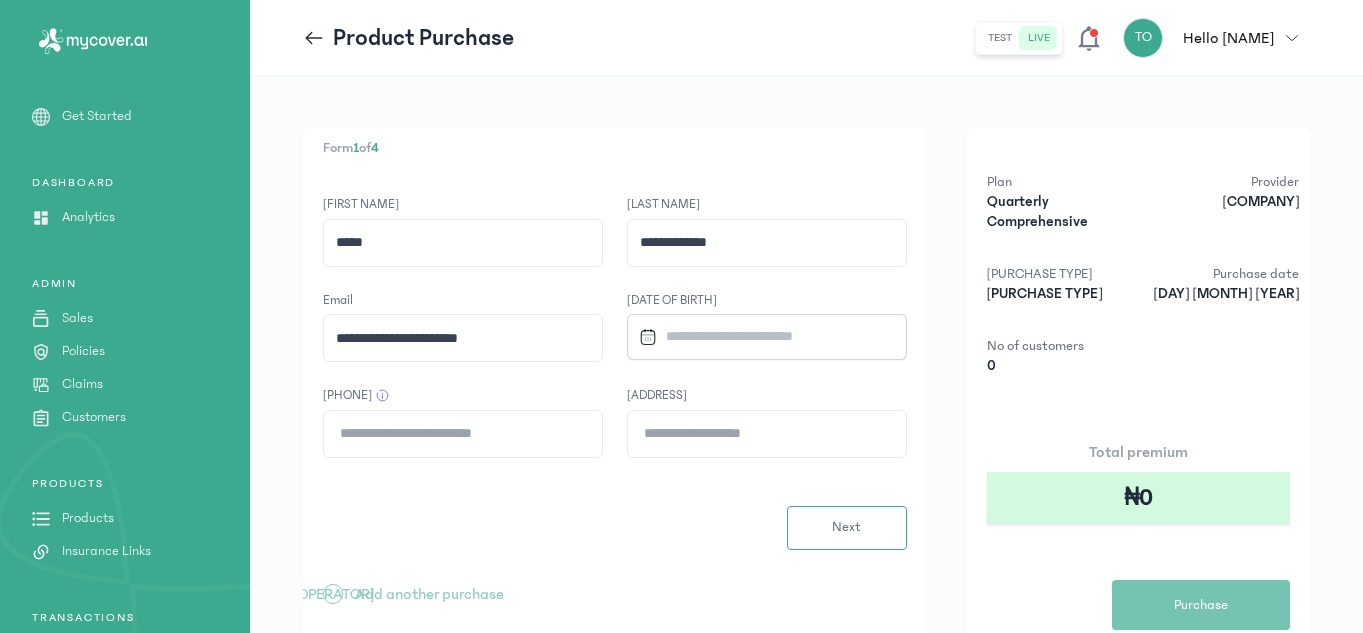 click 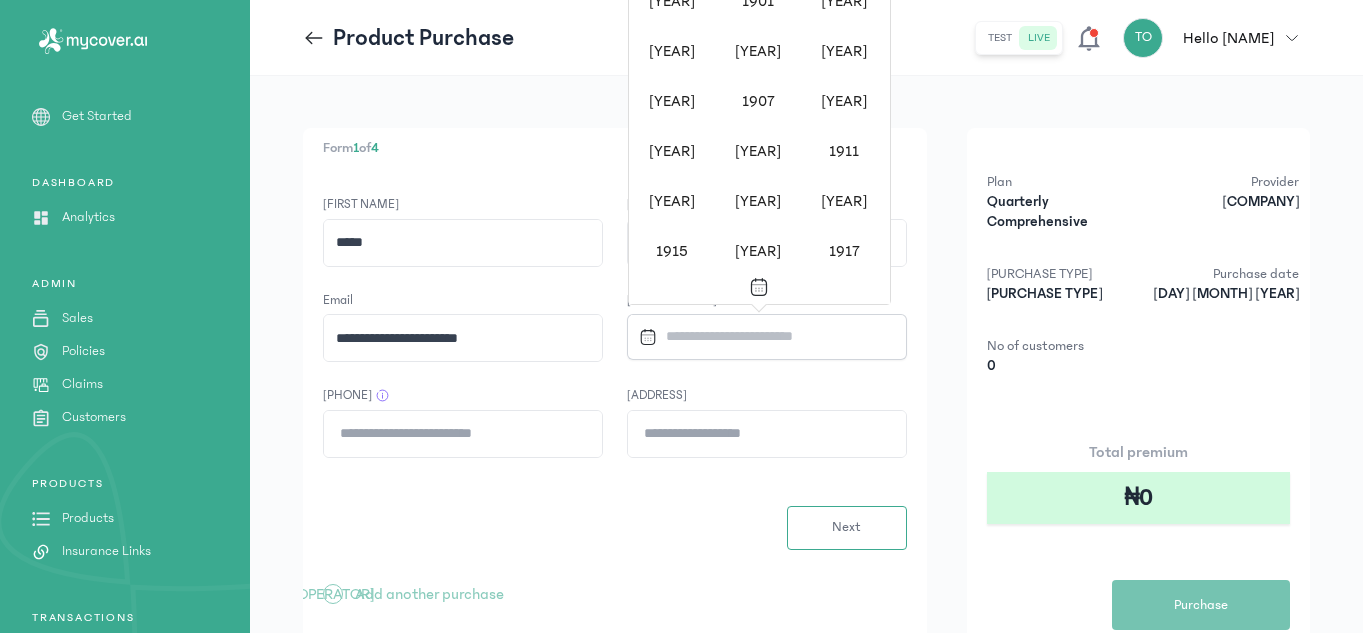 scroll, scrollTop: 1619, scrollLeft: 0, axis: vertical 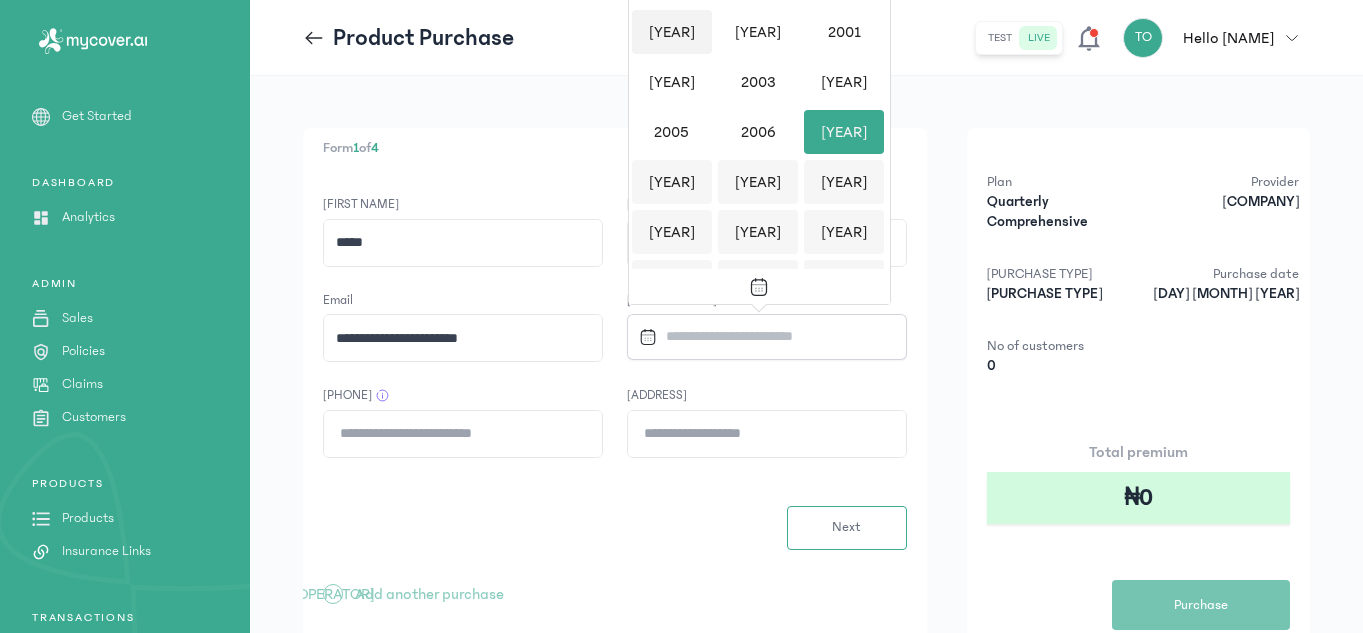 click on "1999" at bounding box center (672, 32) 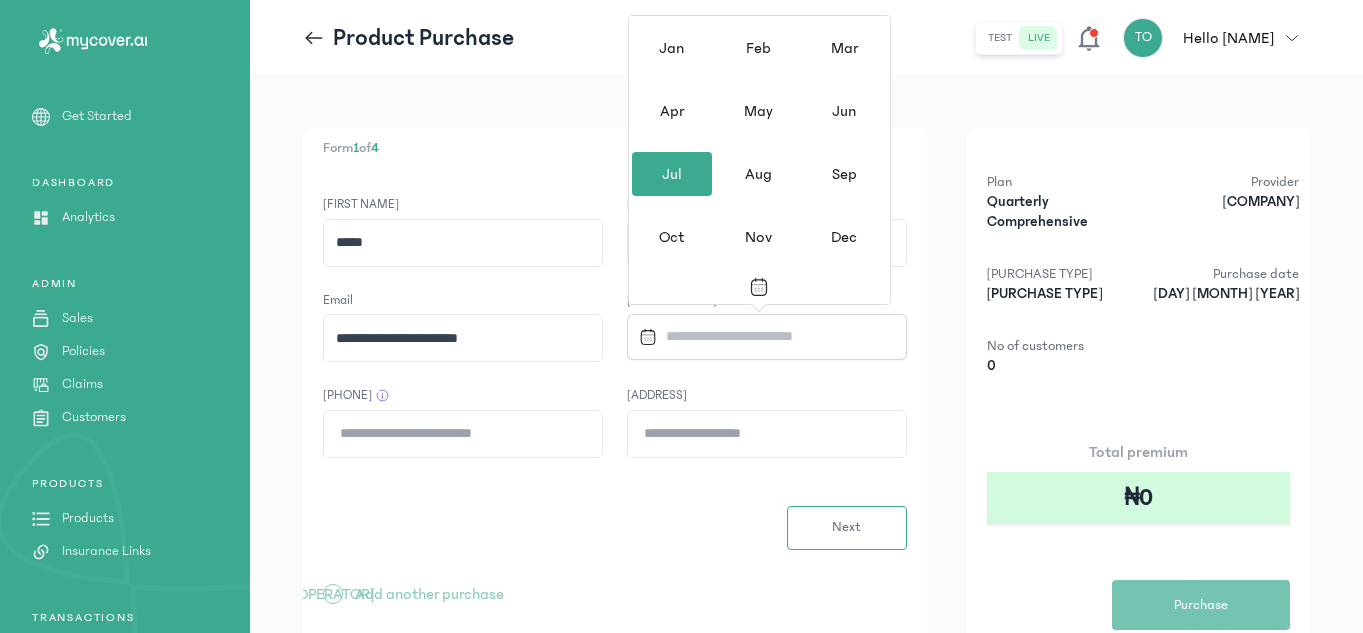 click on "Jul" at bounding box center (672, 174) 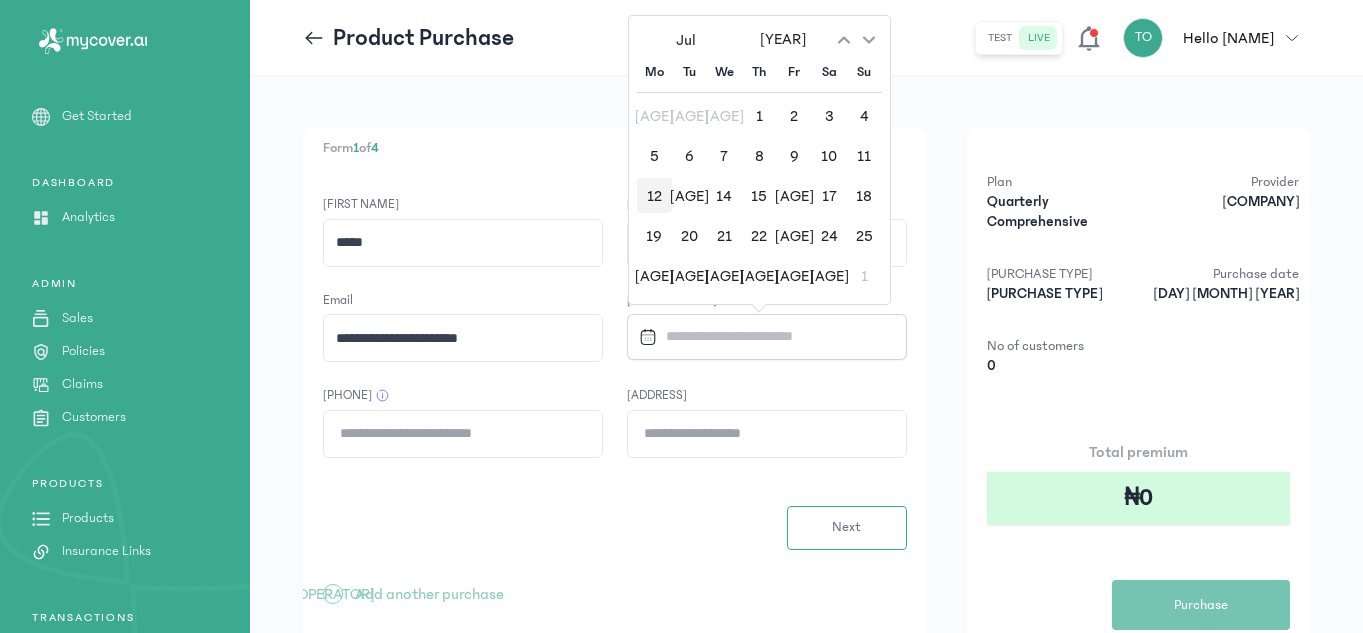 click on "12" at bounding box center [654, 195] 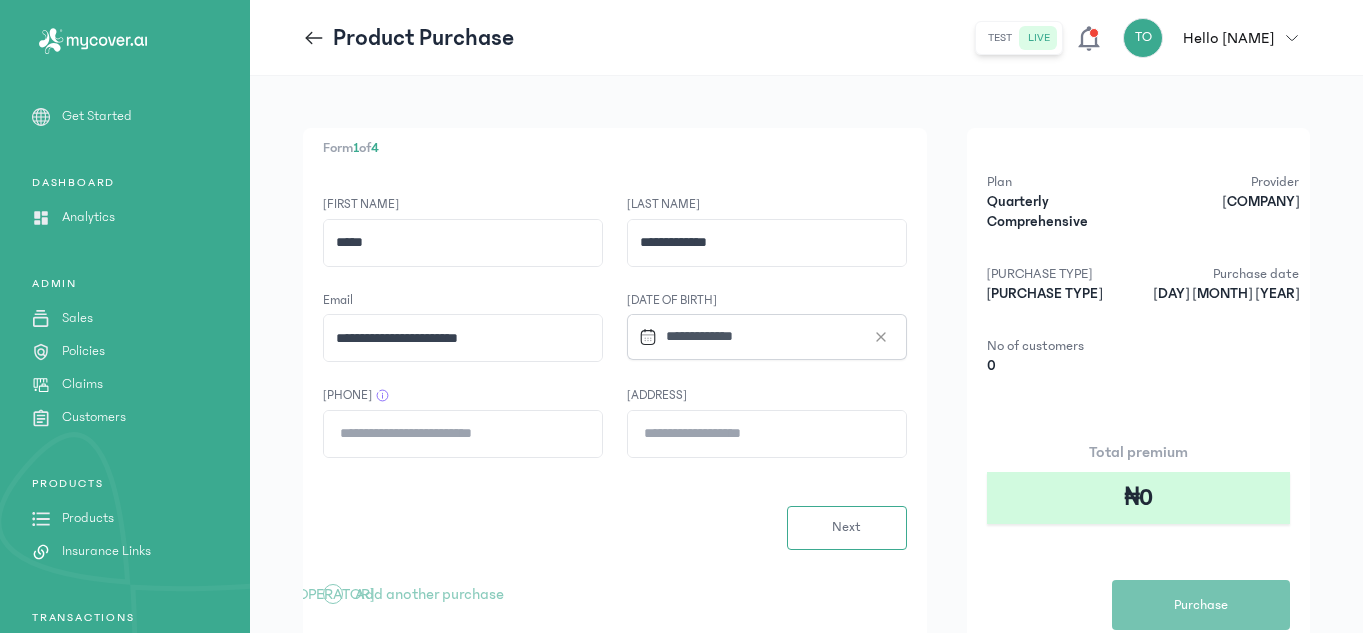 click on "[PHONE]" 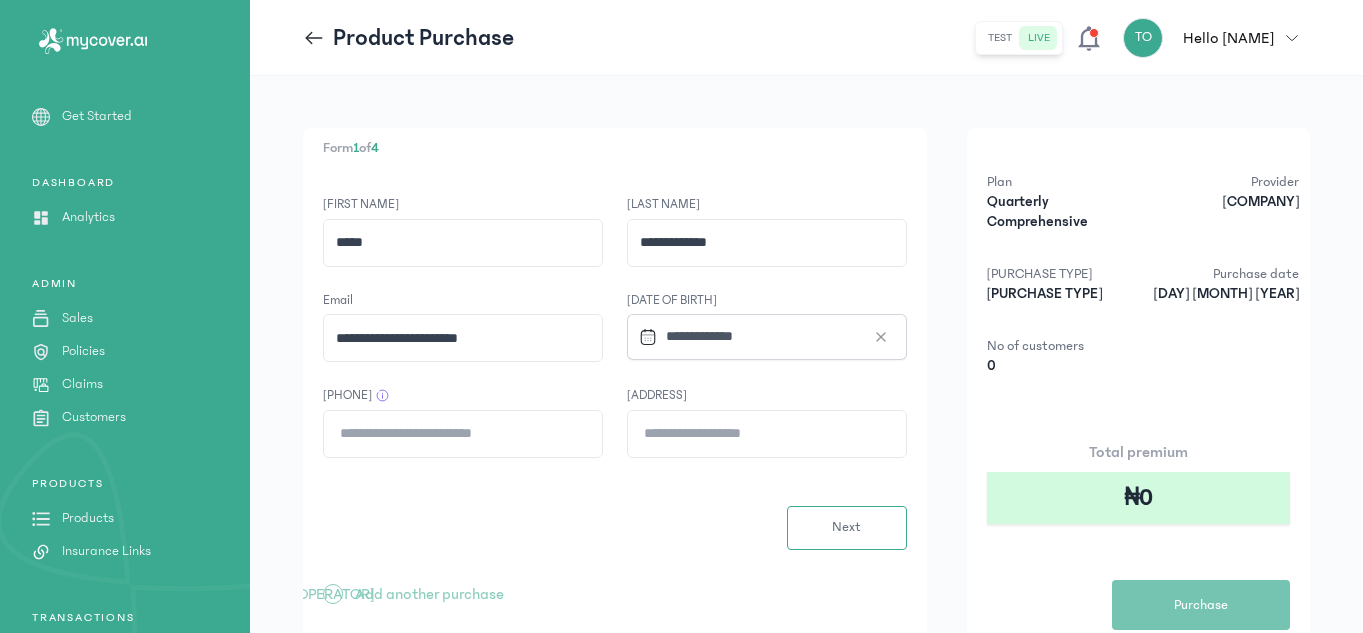 type on "**********" 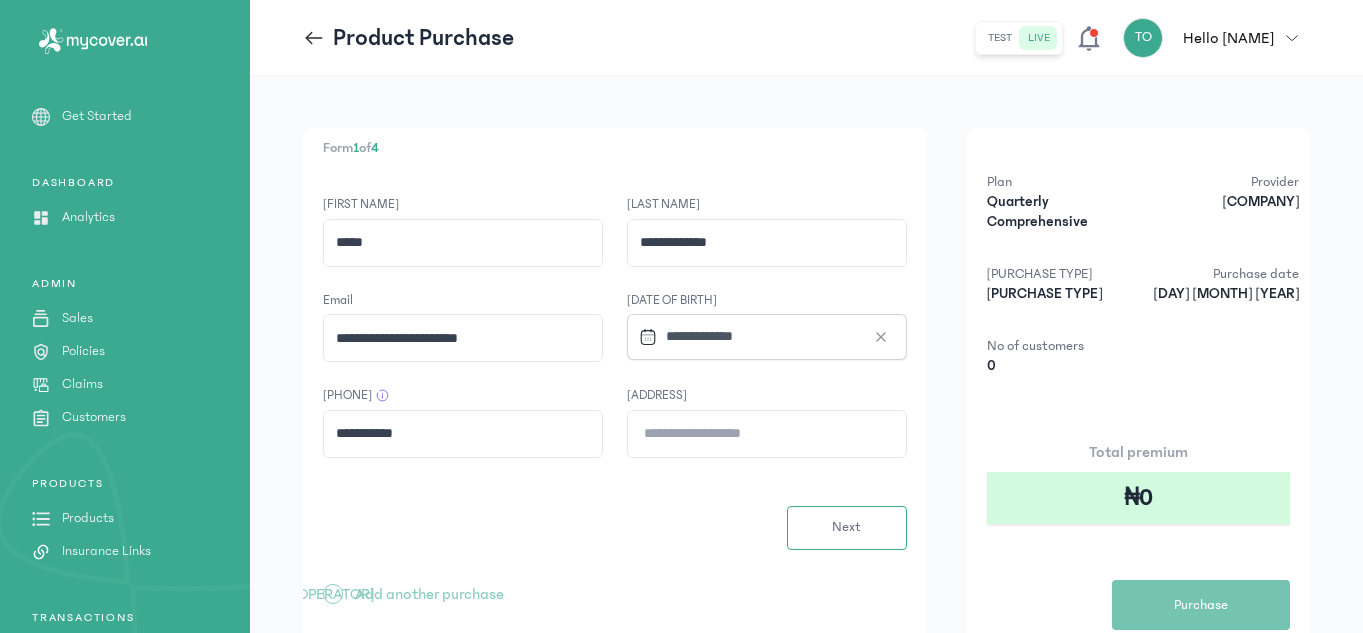 click on "[ADDRESS]" 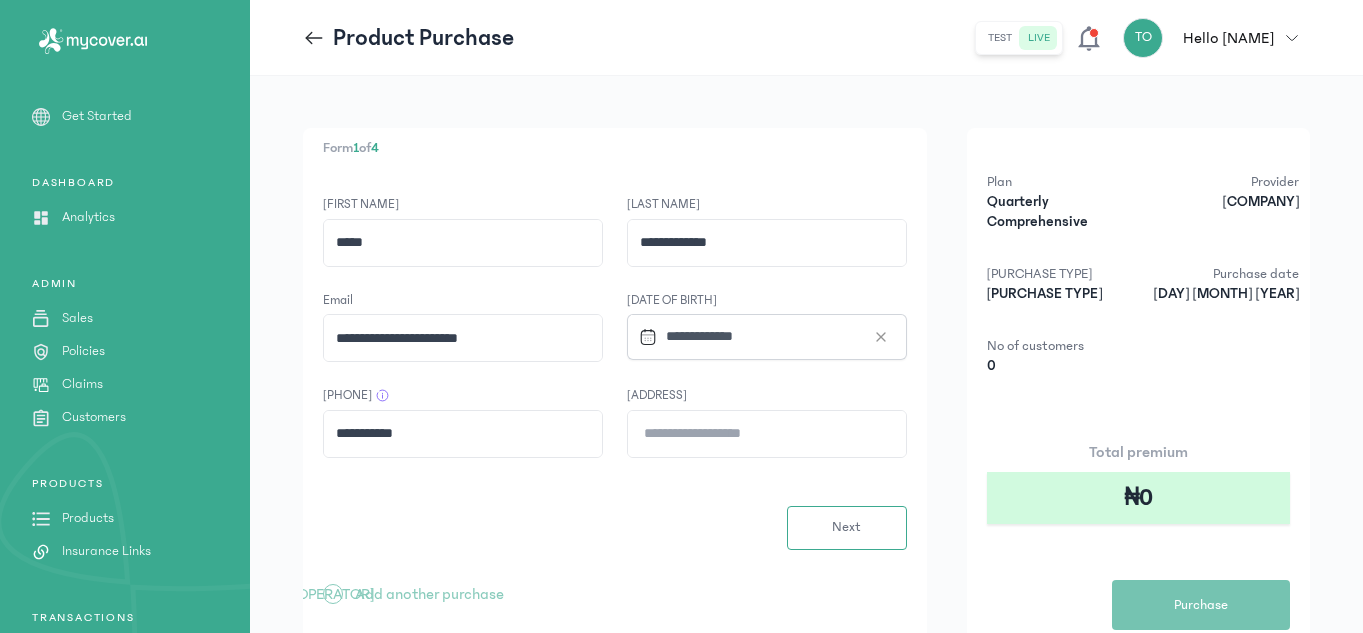type on "*********" 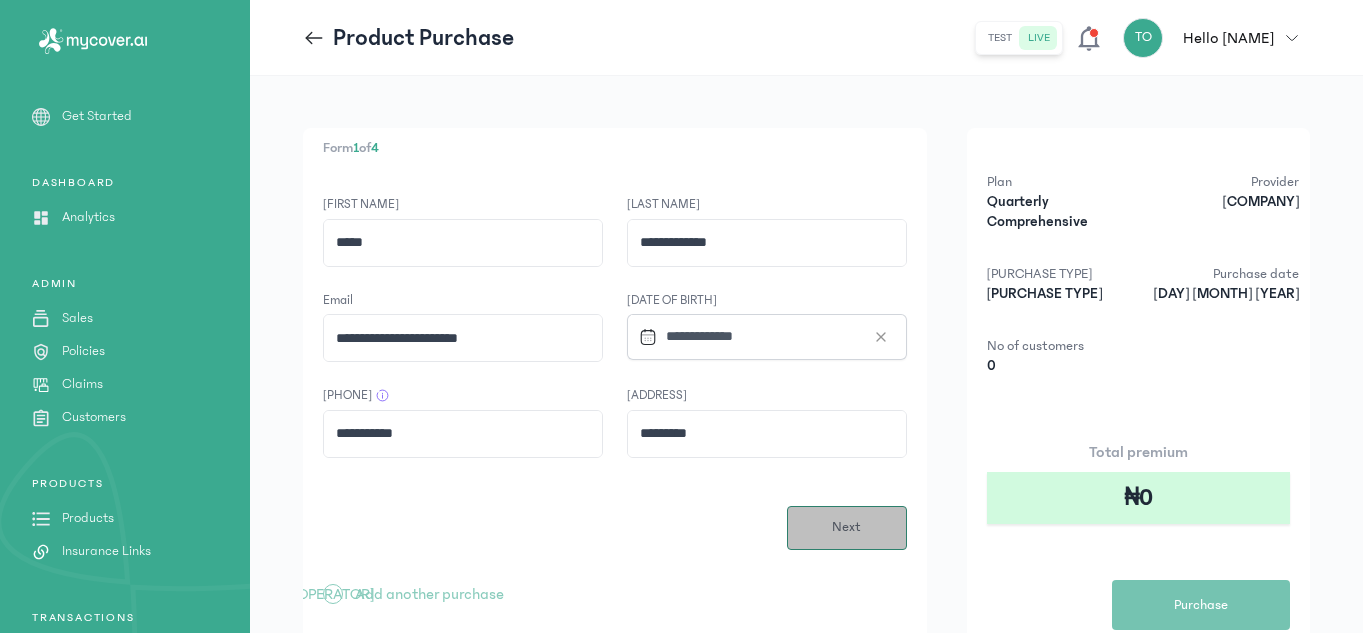 click on "Next" at bounding box center (846, 527) 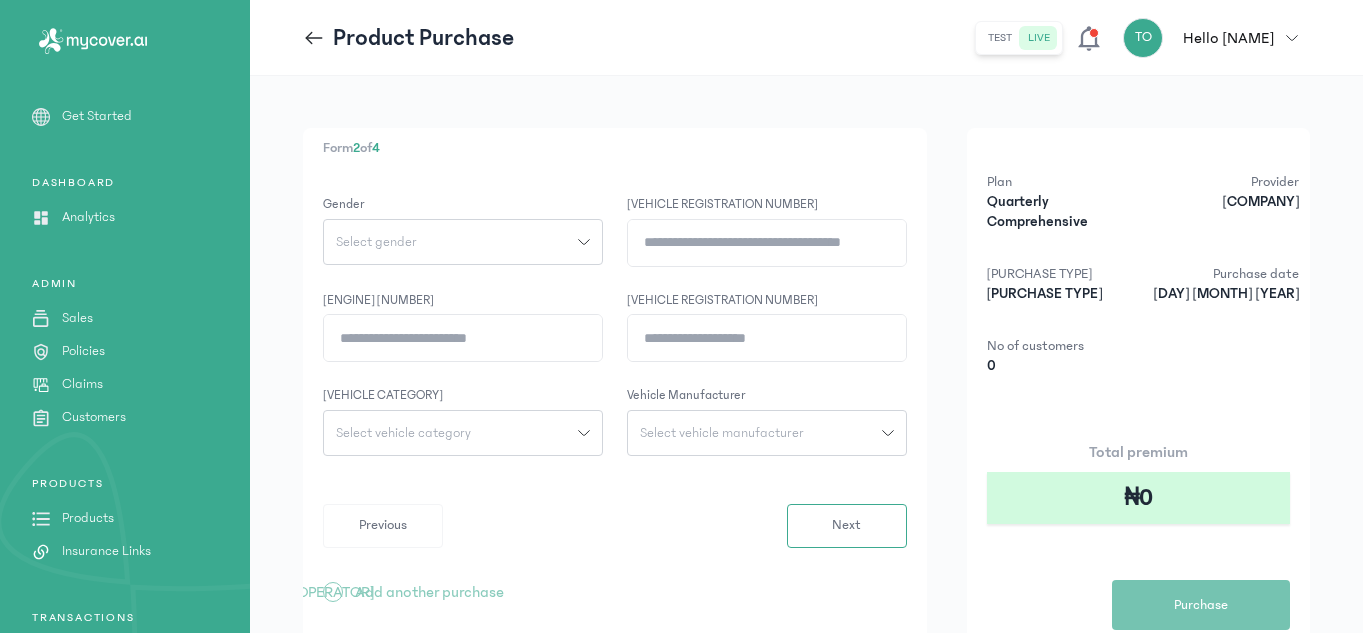 click on "Engine Number" 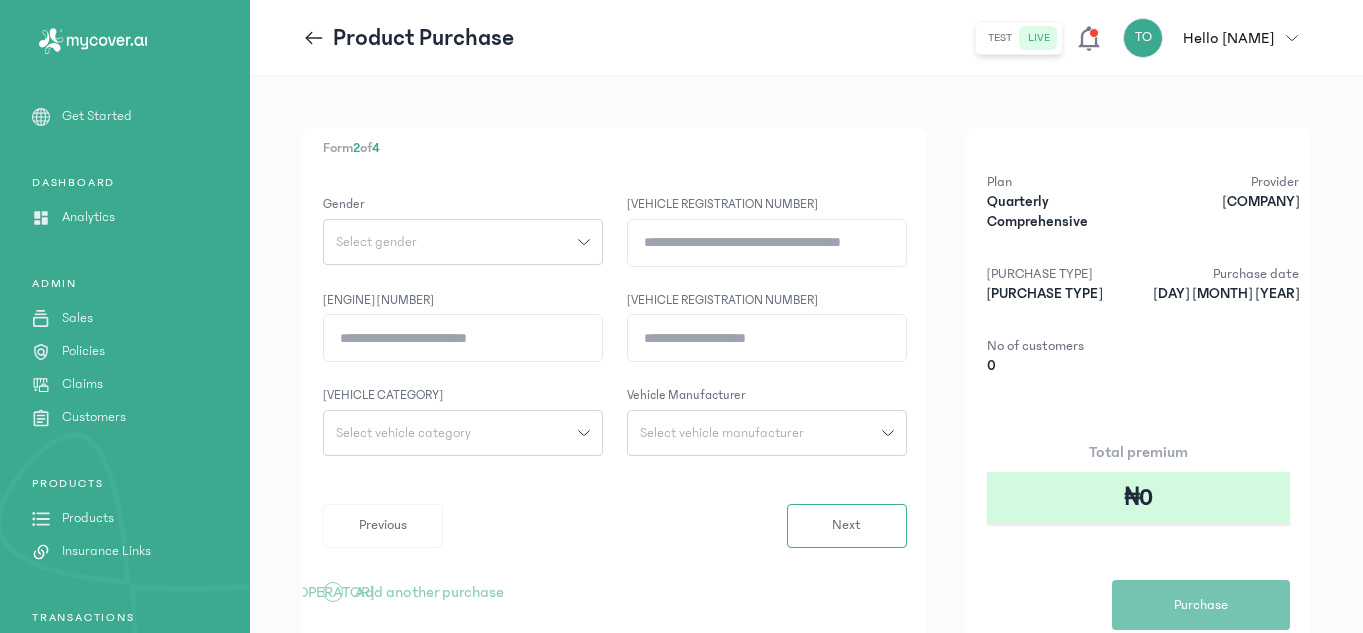 click on "Select gender" 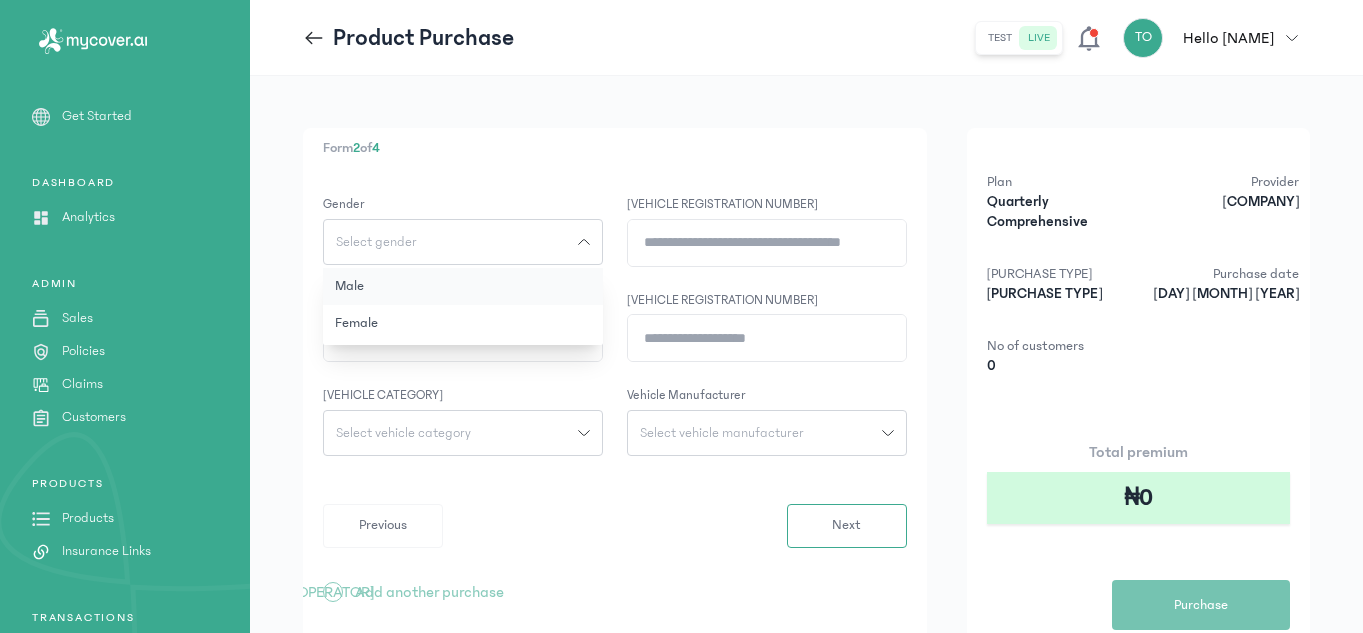 click on "Male" 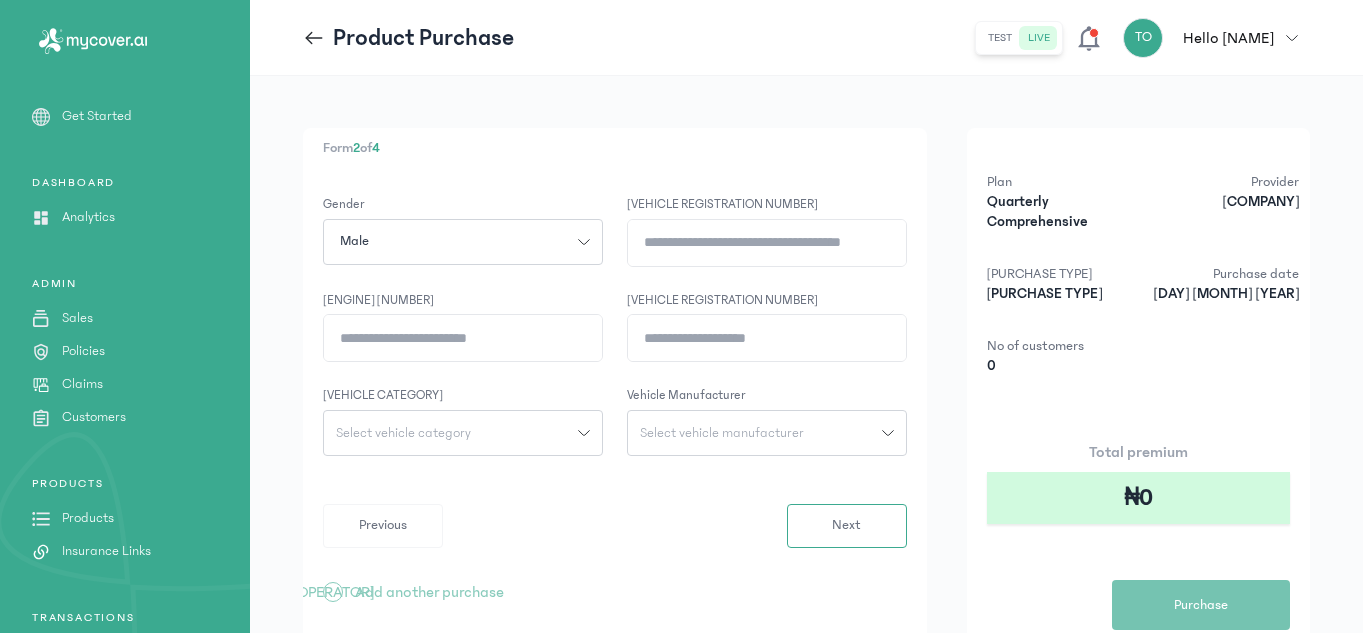 click on "Vehicle registration number" 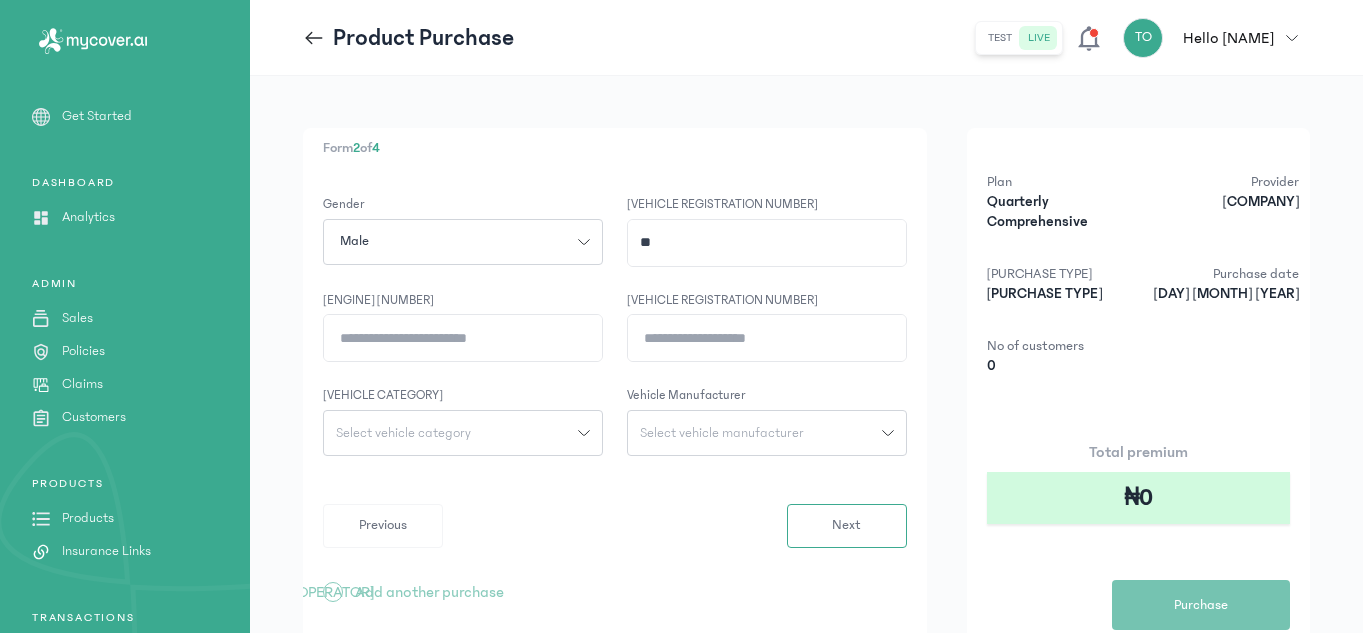 type on "*" 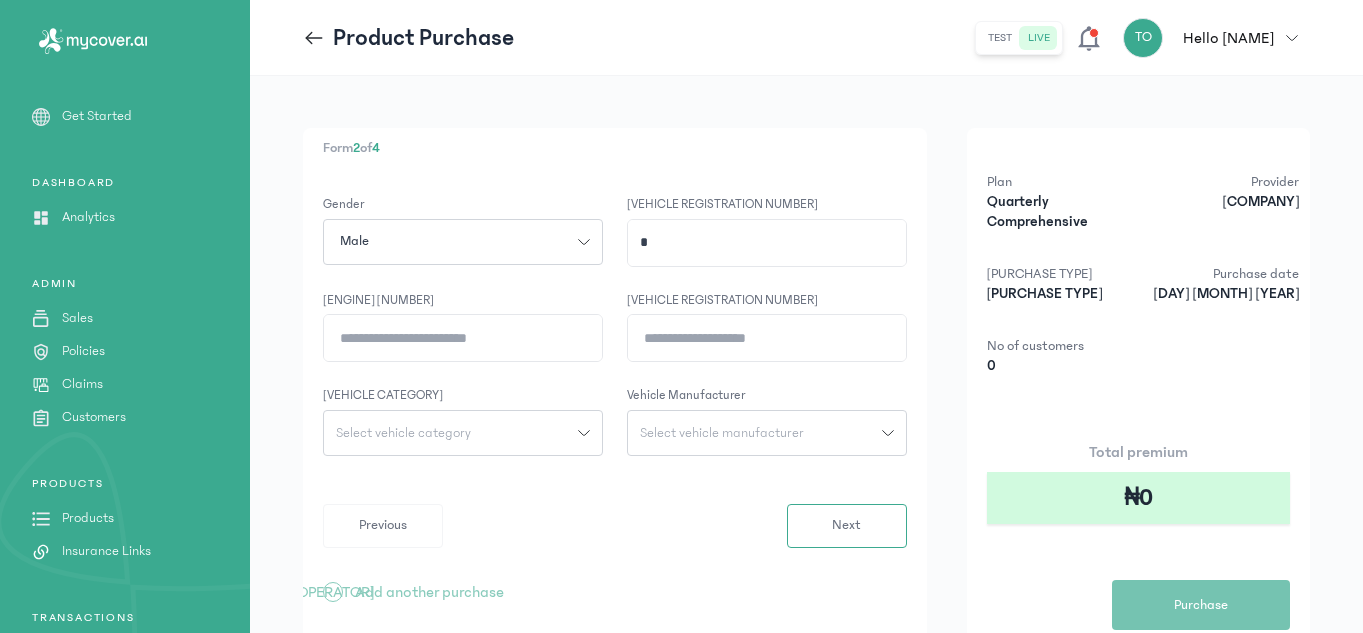 type 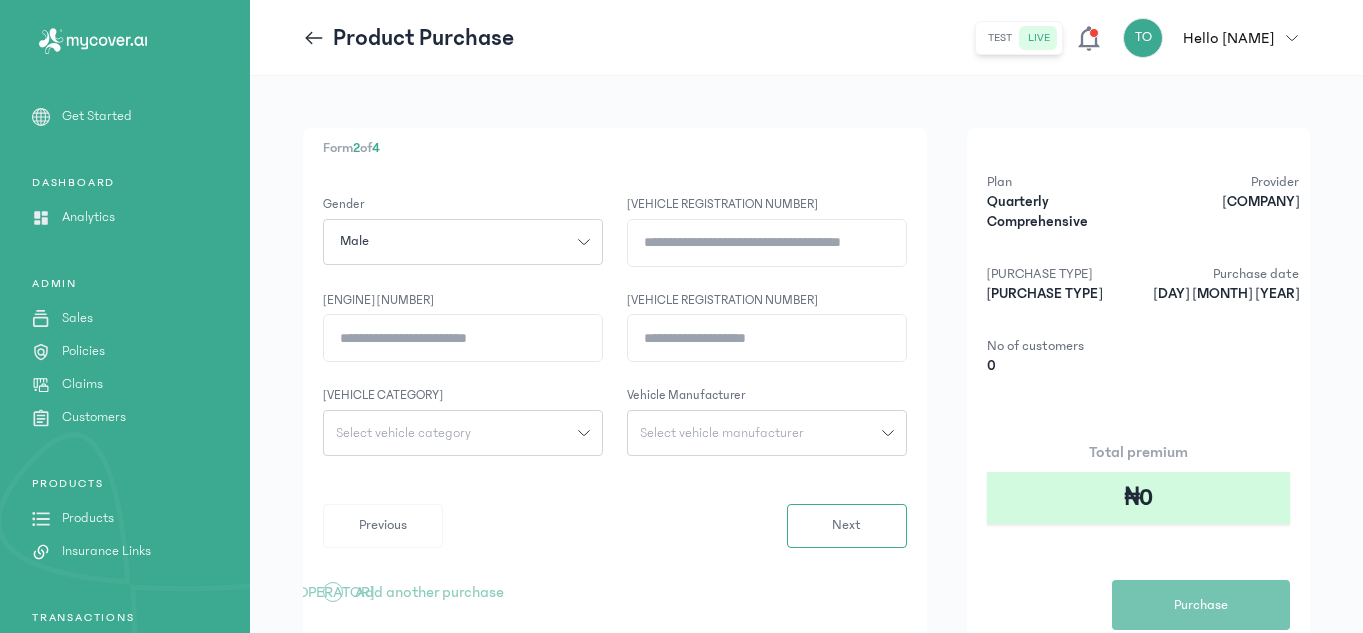 click 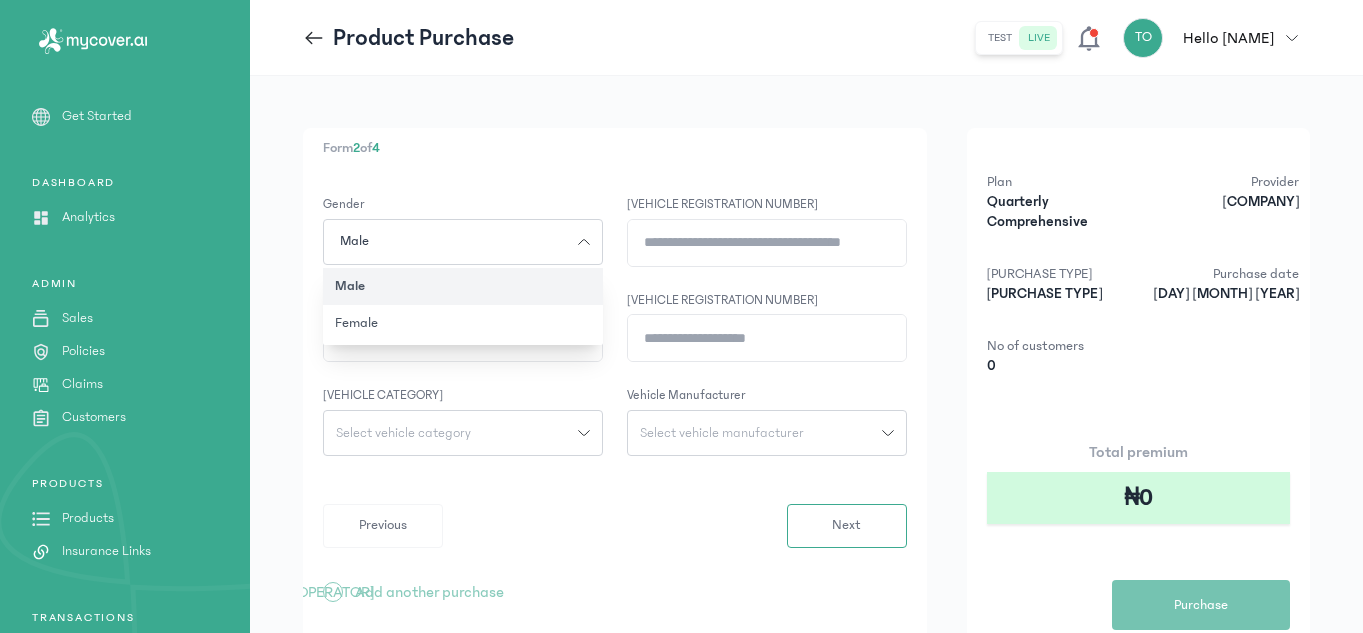click on "Product Purchase test live
TO  Hello Taiwo
Taiwo Oyeniyi taiwo@gbovotransport.com Manager Role my profile logout" at bounding box center (806, 38) 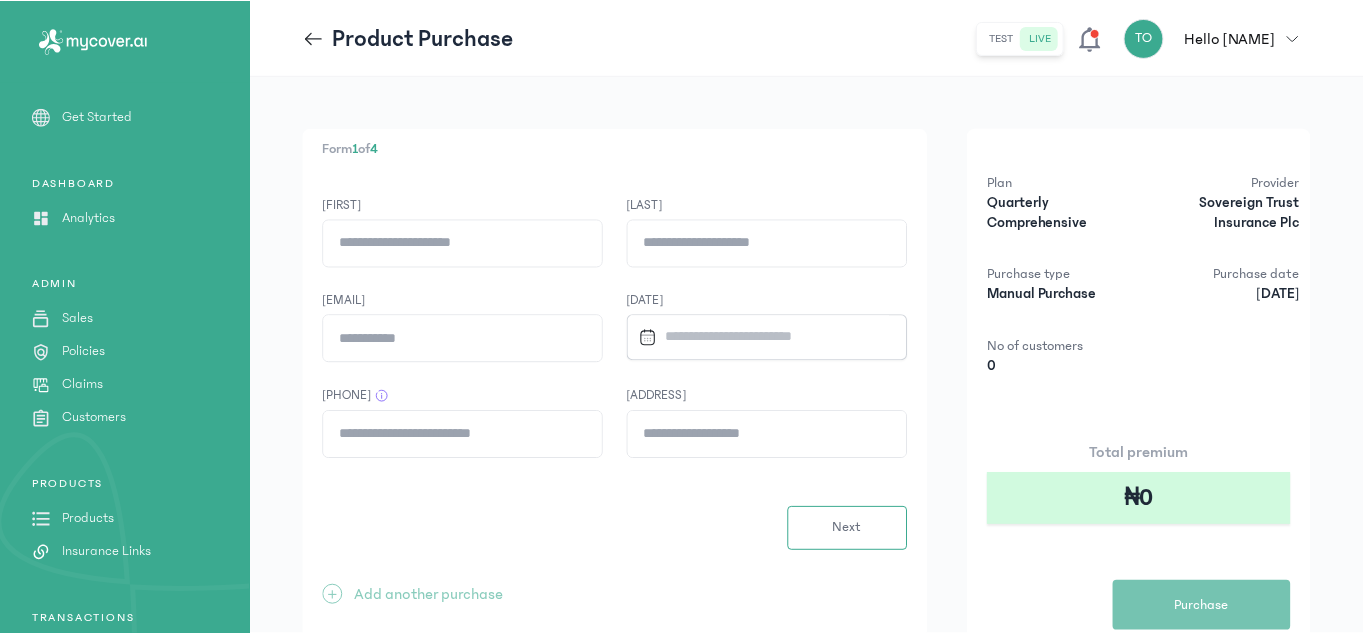 scroll, scrollTop: 0, scrollLeft: 0, axis: both 